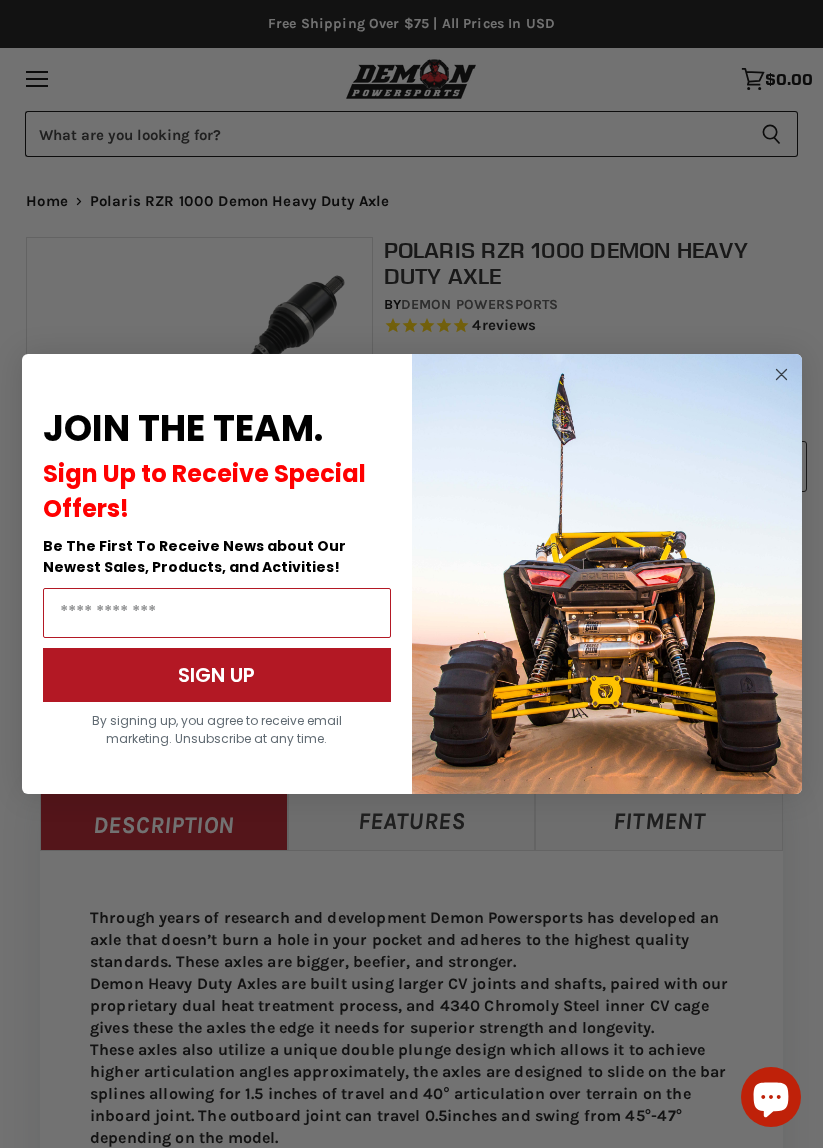 select on "******" 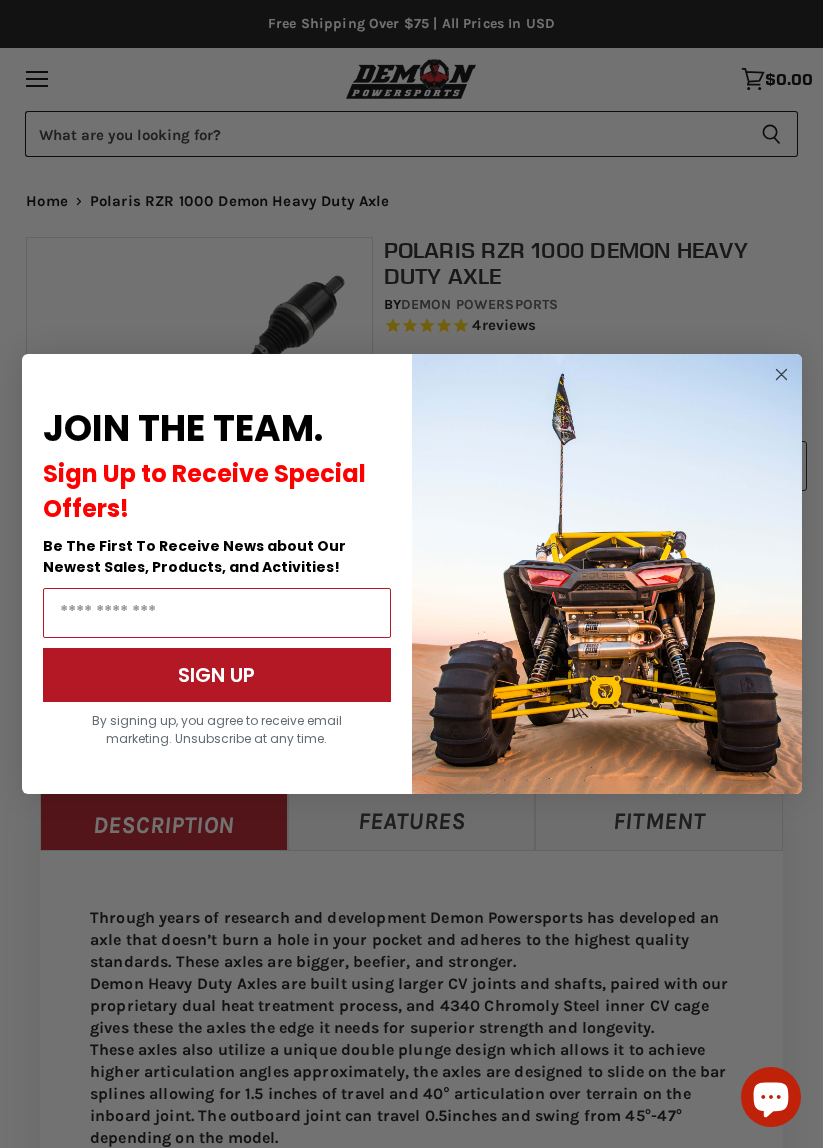 scroll, scrollTop: 0, scrollLeft: 0, axis: both 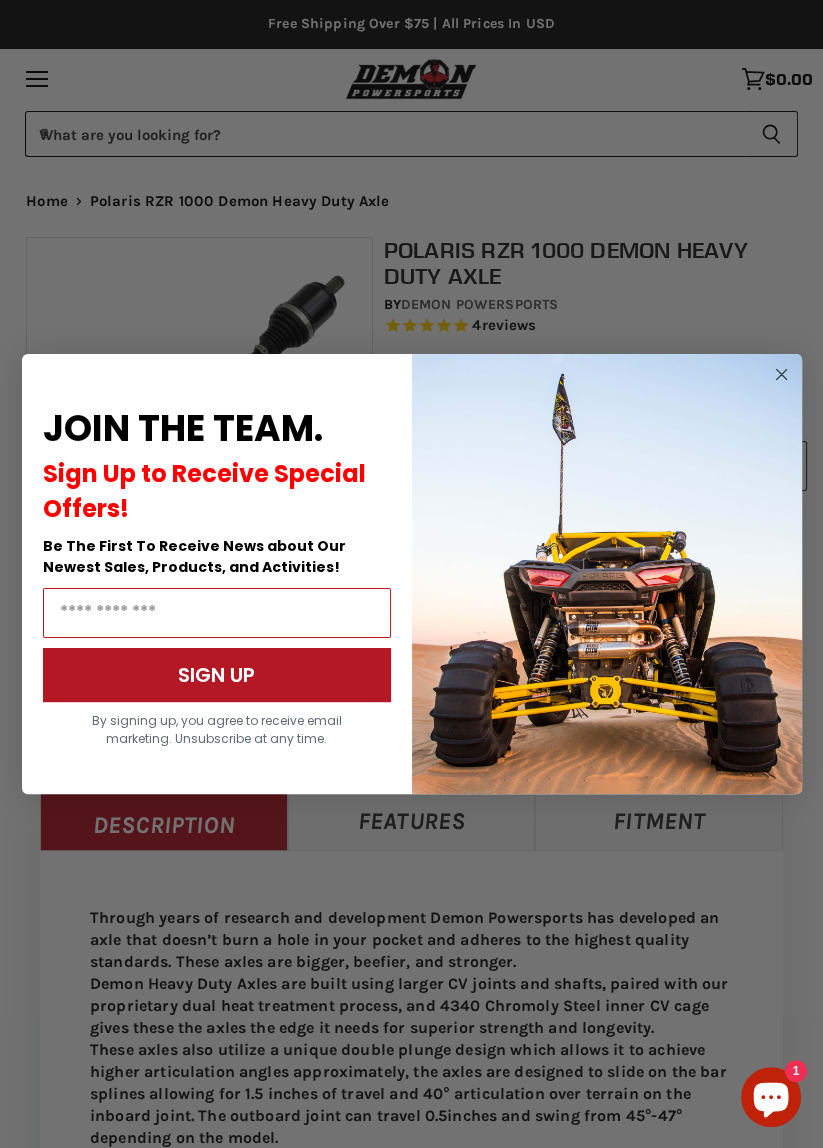 click 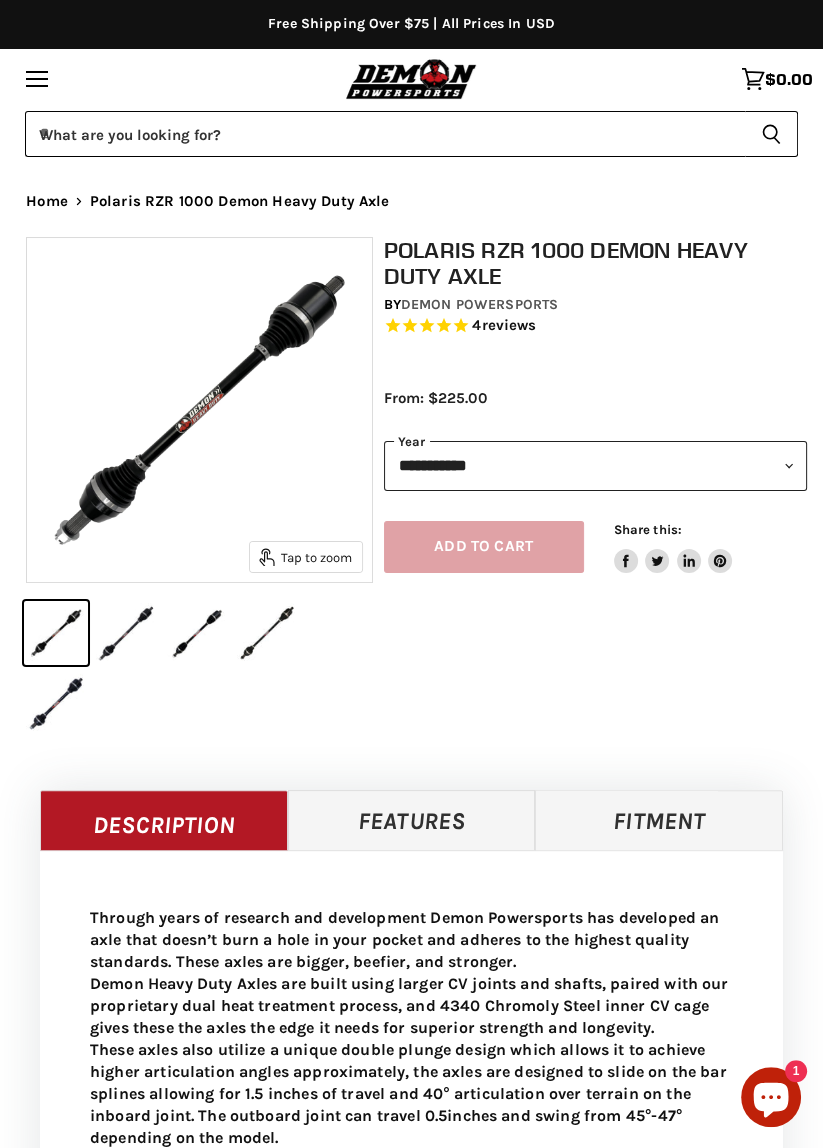 click on "**********" at bounding box center (596, 466) 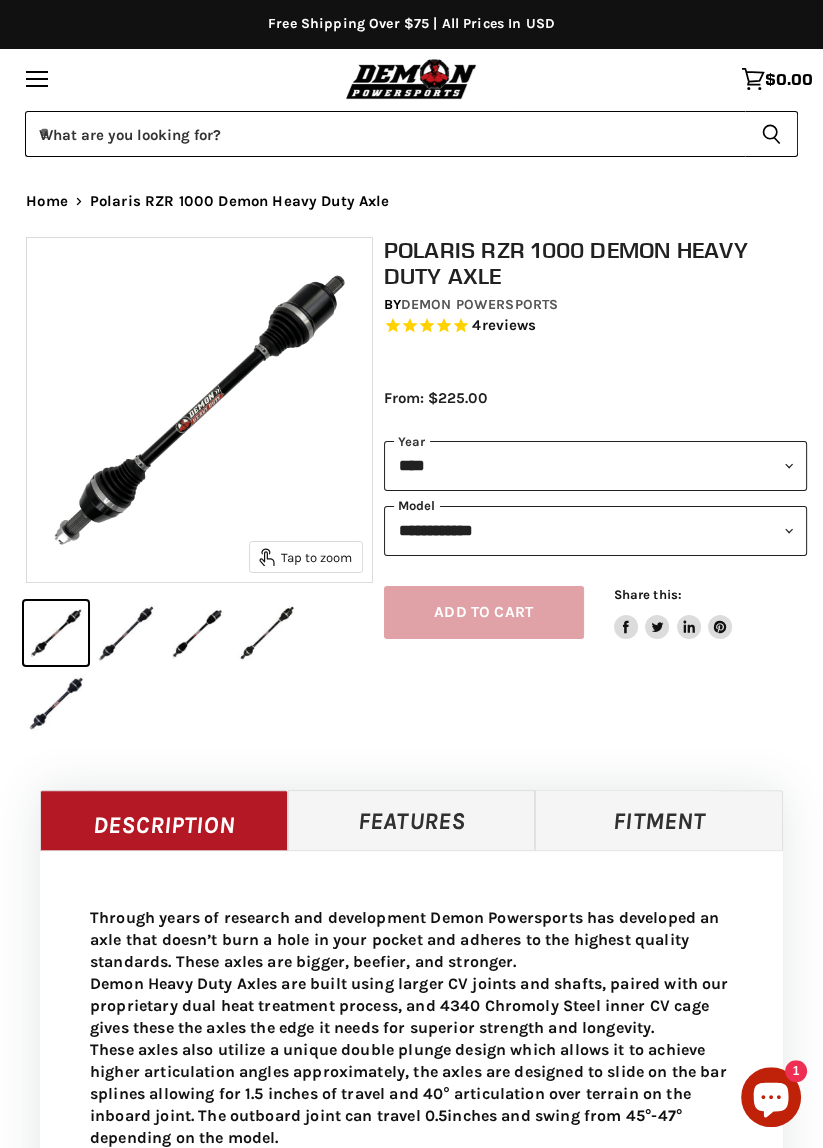 click on "**********" at bounding box center [596, 531] 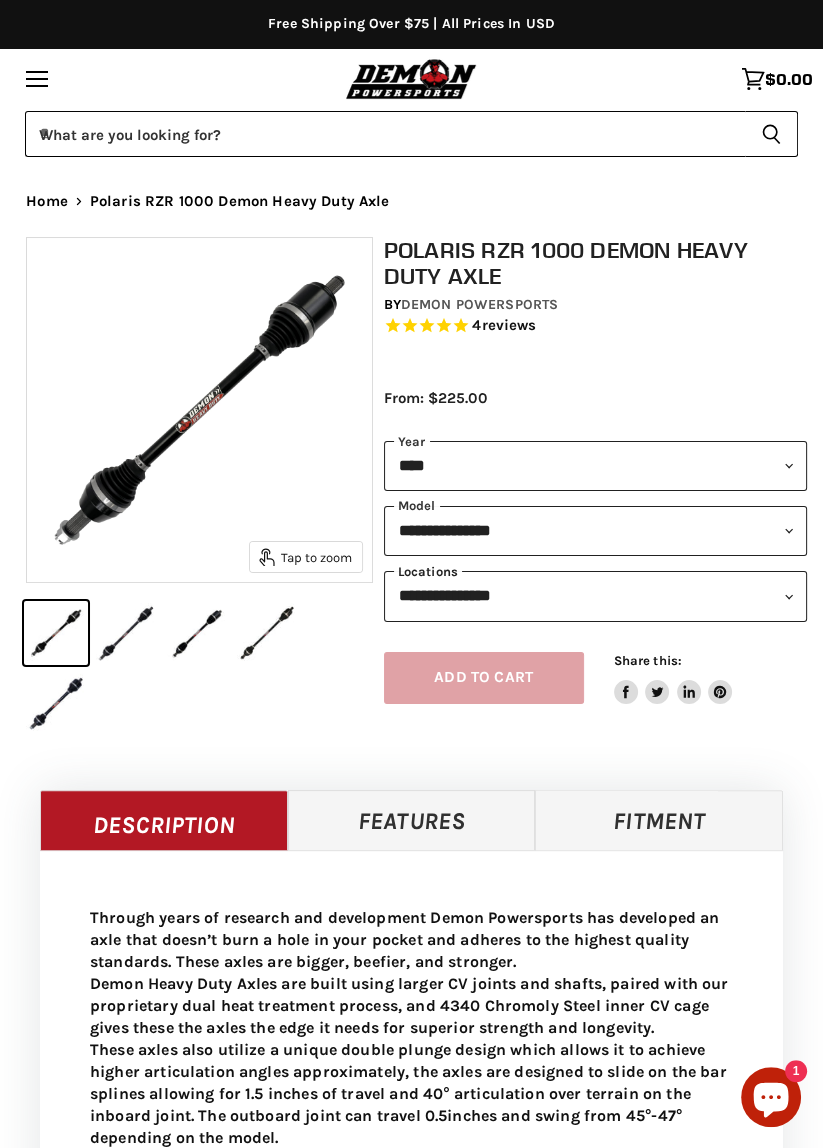 click on "**********" at bounding box center (596, 596) 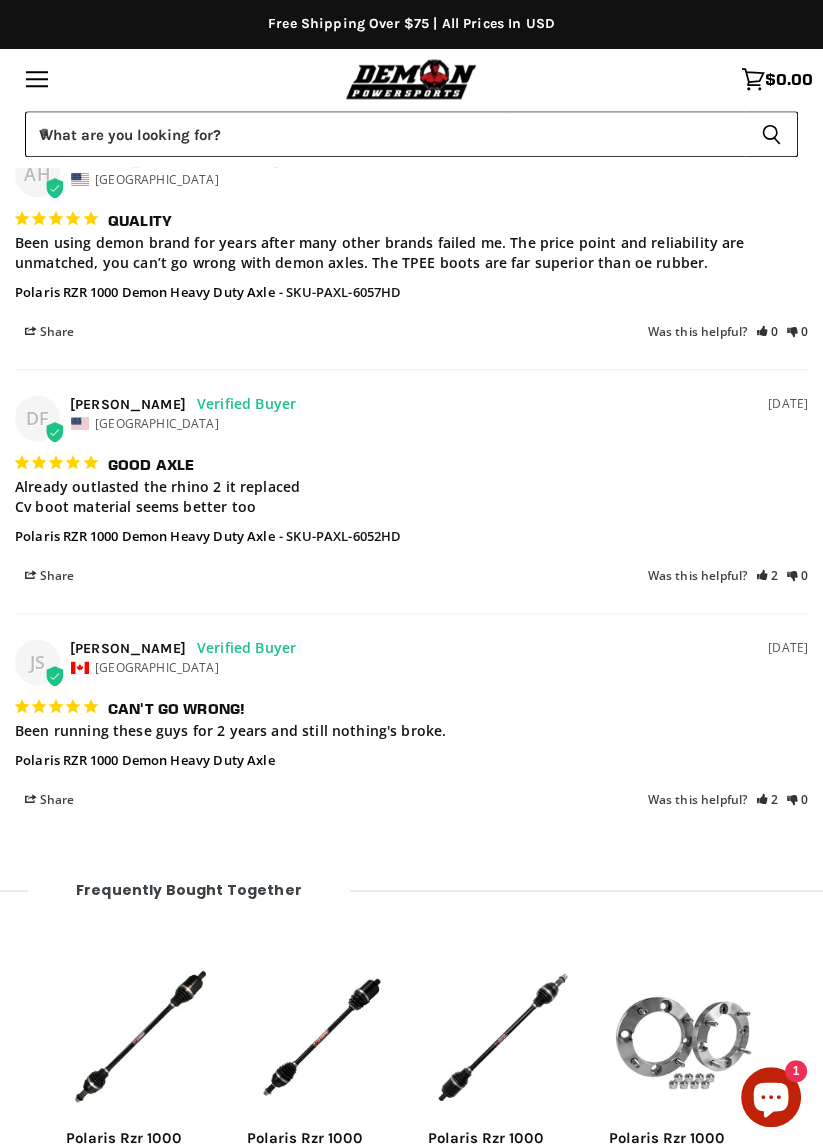 scroll, scrollTop: 1851, scrollLeft: 0, axis: vertical 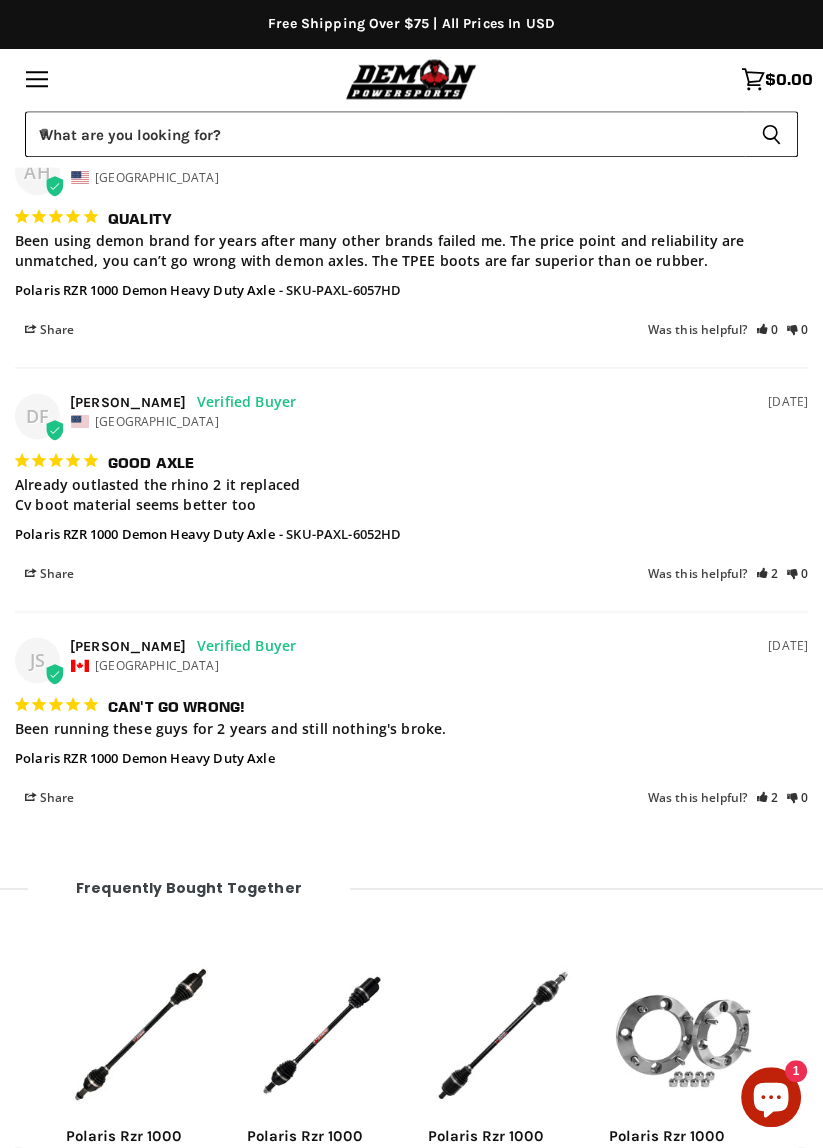 click on "0" at bounding box center [797, 574] 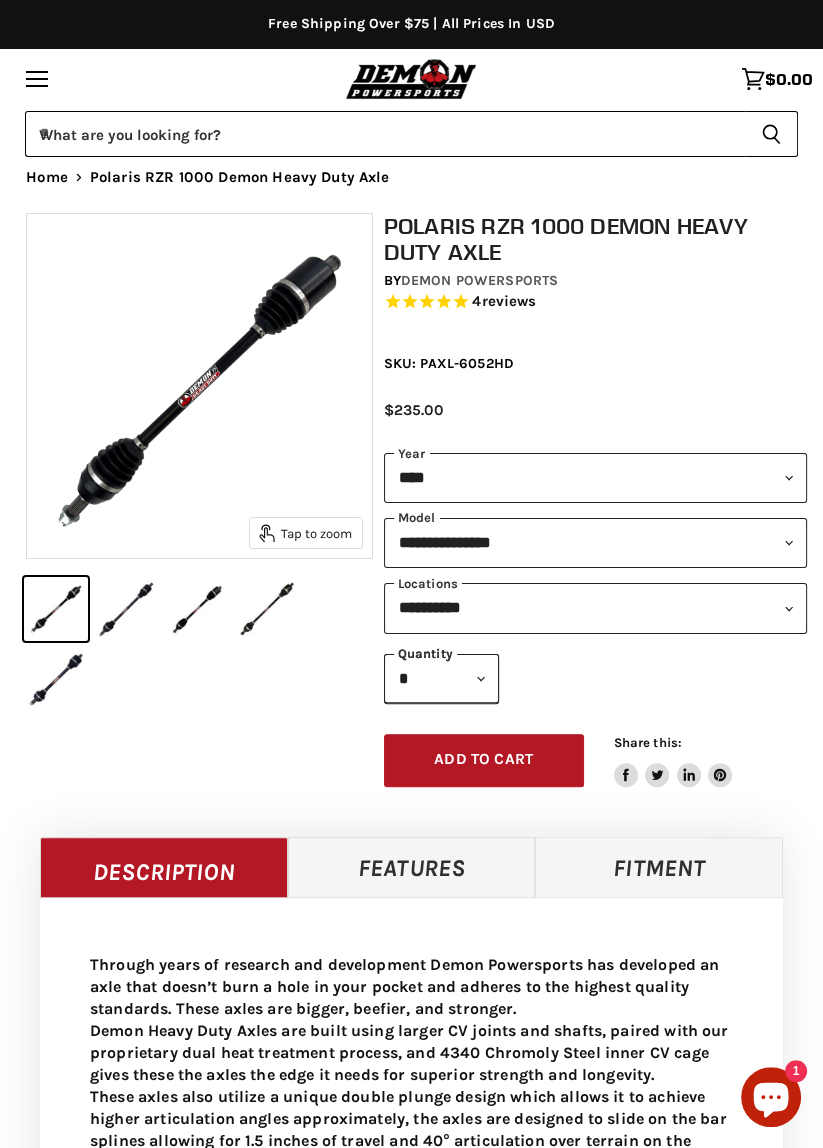 scroll, scrollTop: 0, scrollLeft: 0, axis: both 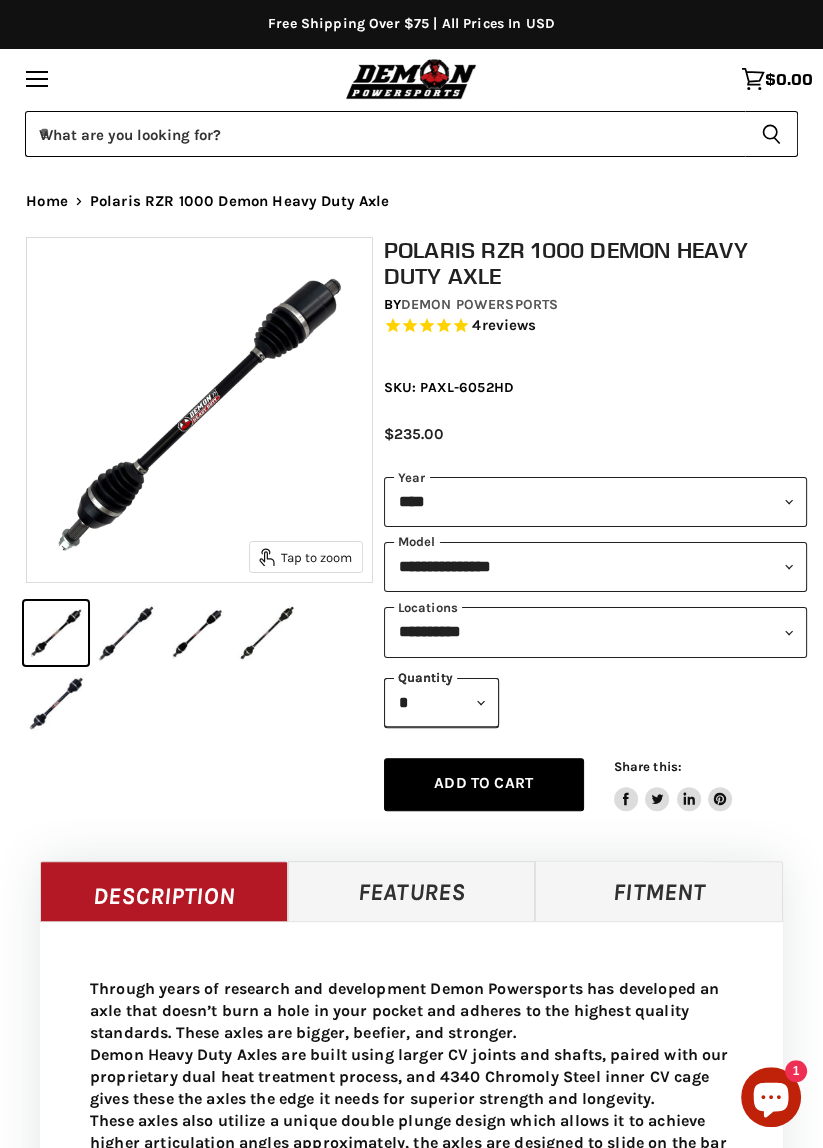 click on "Add to cart
Spinner icon" at bounding box center [484, 784] 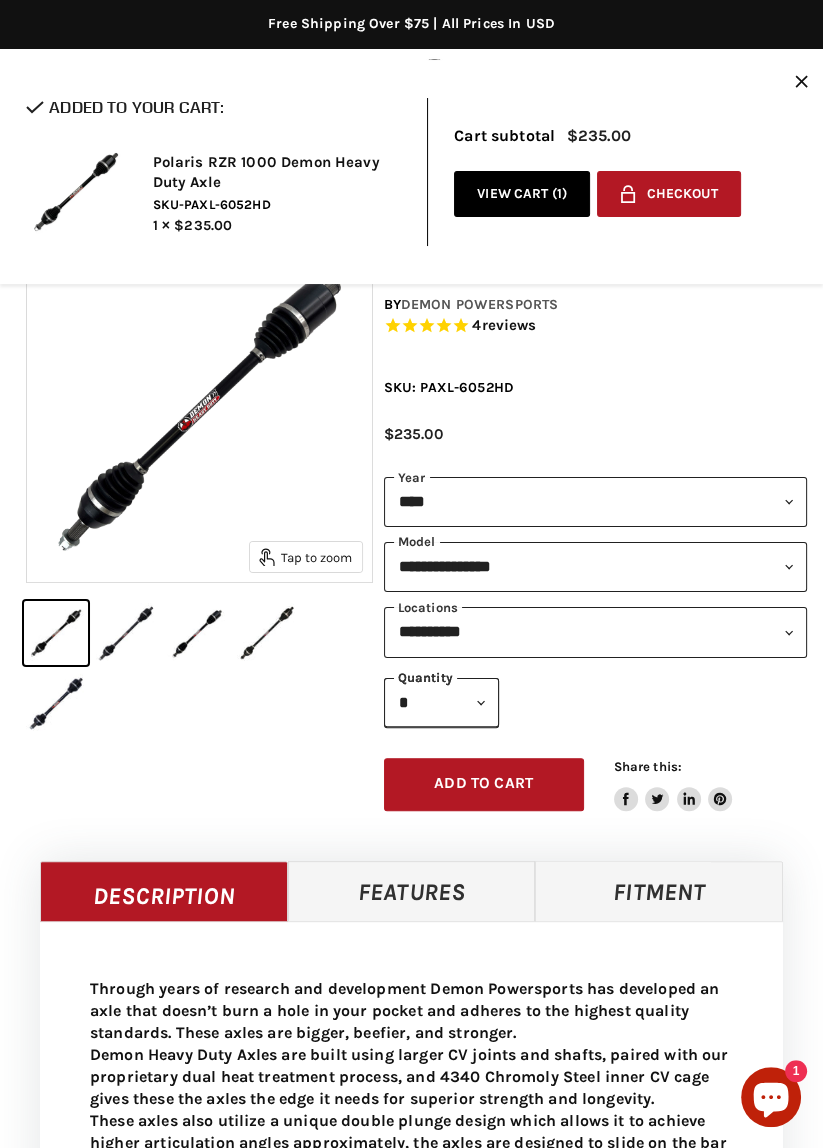 click on "**********" at bounding box center (596, 632) 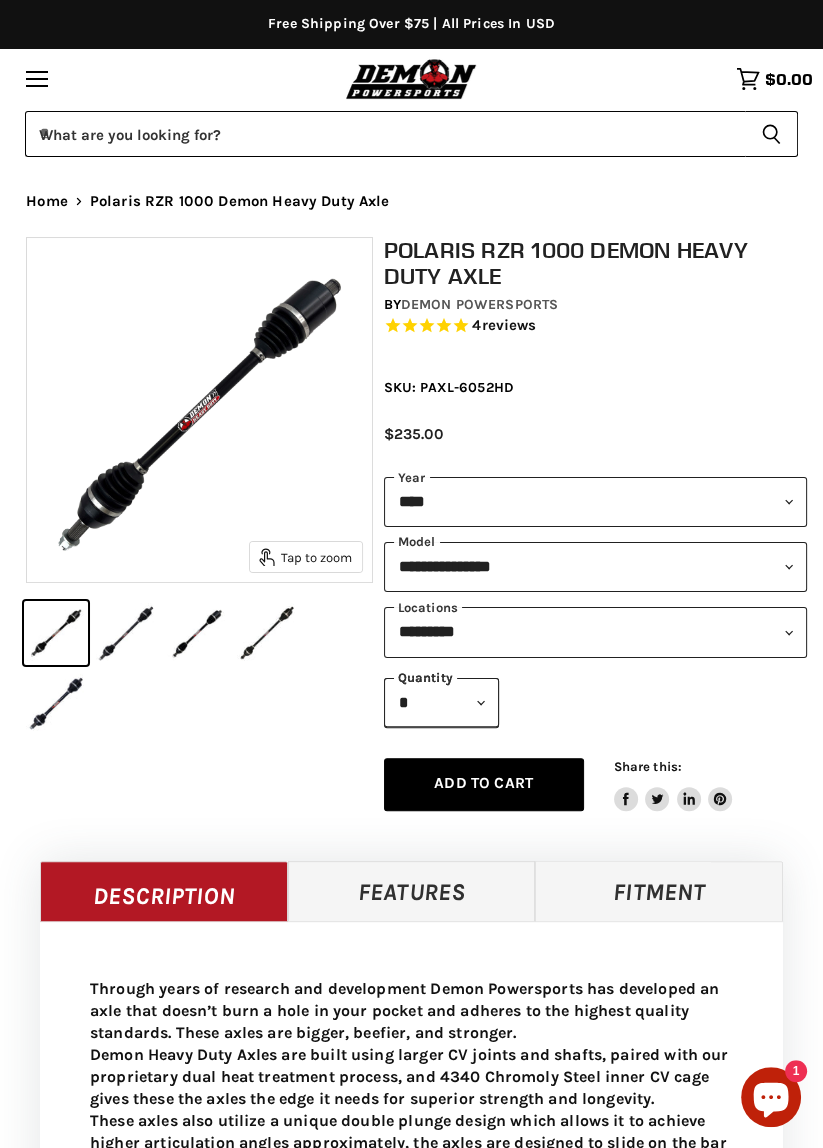 click on "Add to cart" at bounding box center (483, 783) 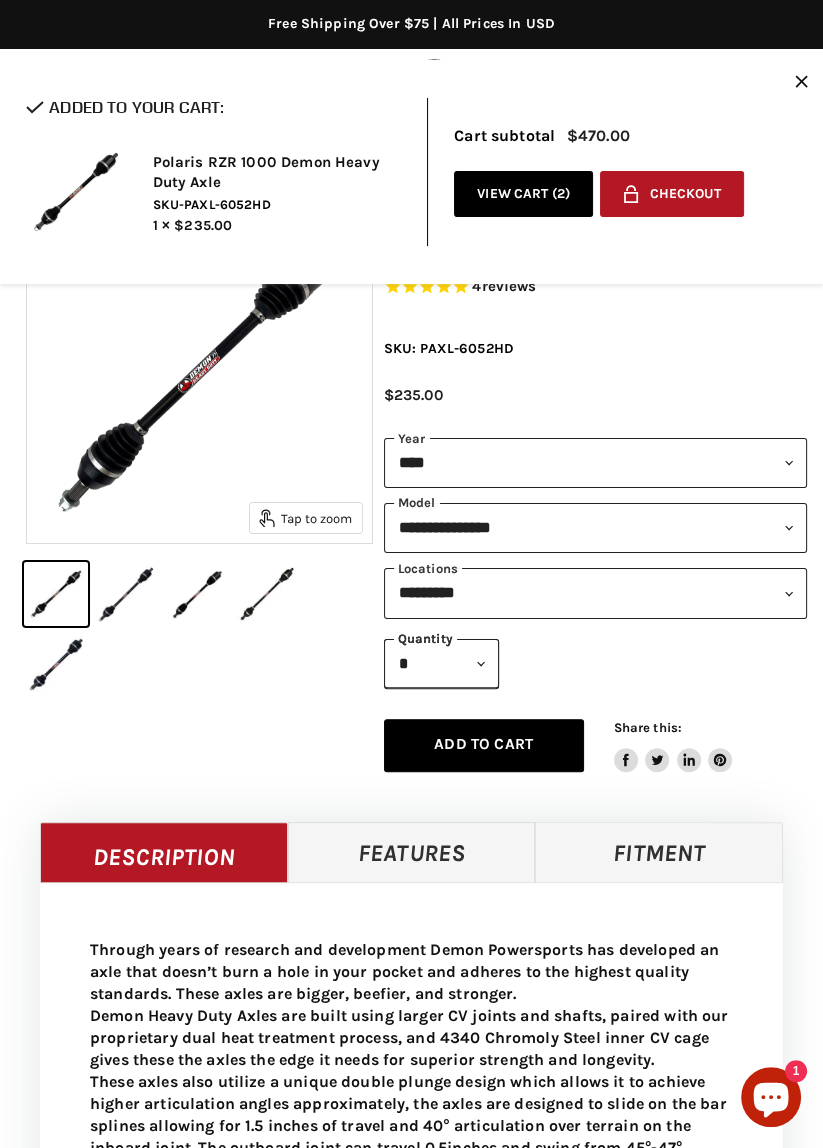 scroll, scrollTop: 0, scrollLeft: 0, axis: both 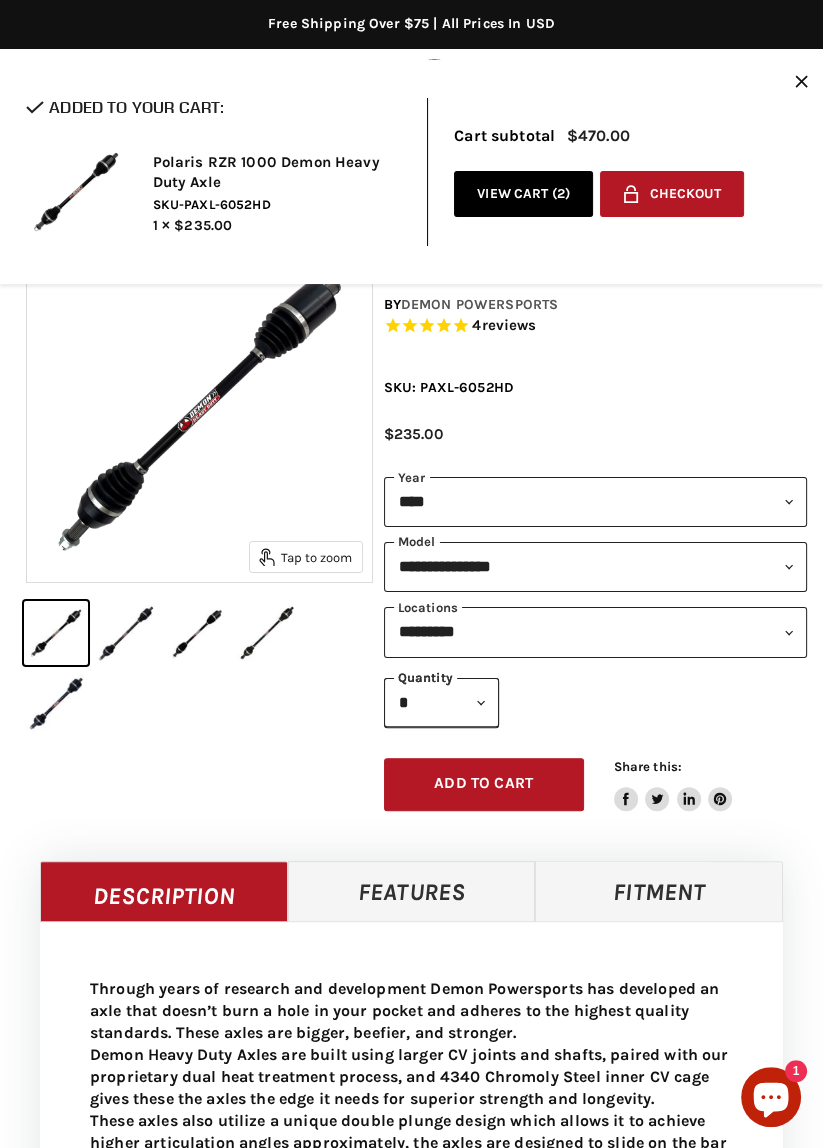 click on "**********" at bounding box center [596, 632] 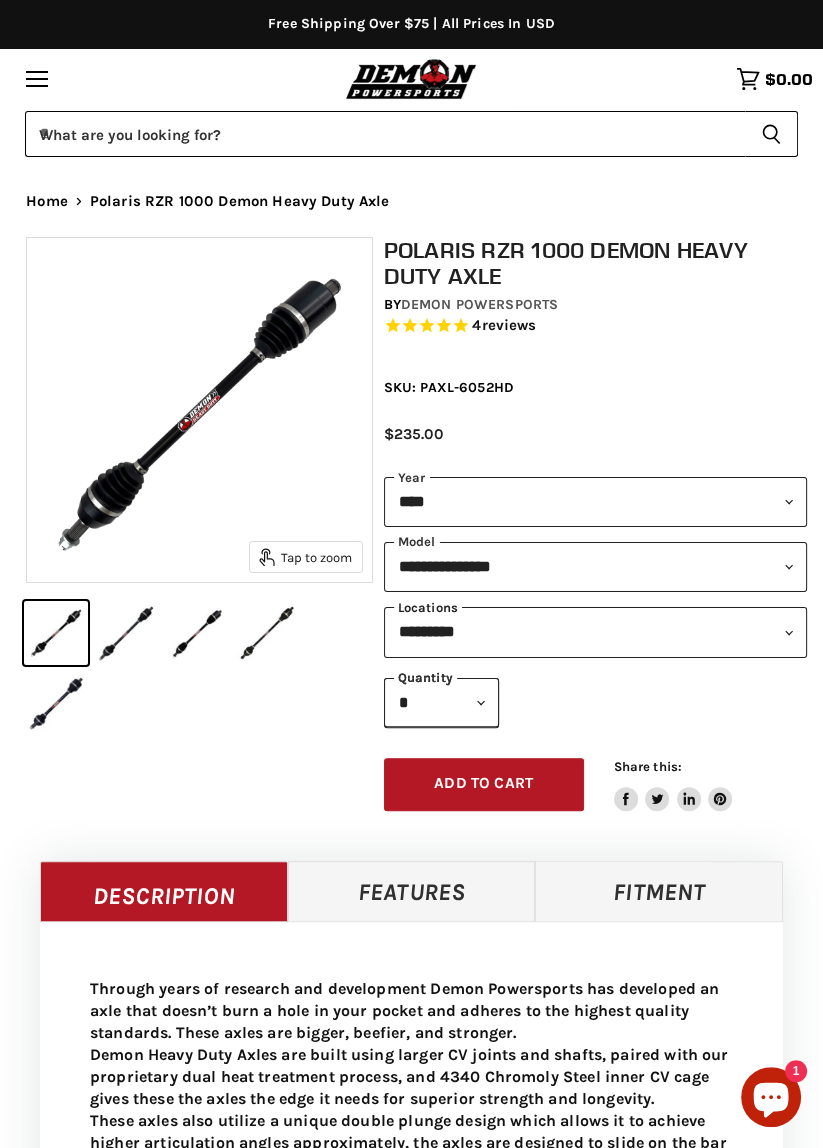 click on "**********" at bounding box center [596, 632] 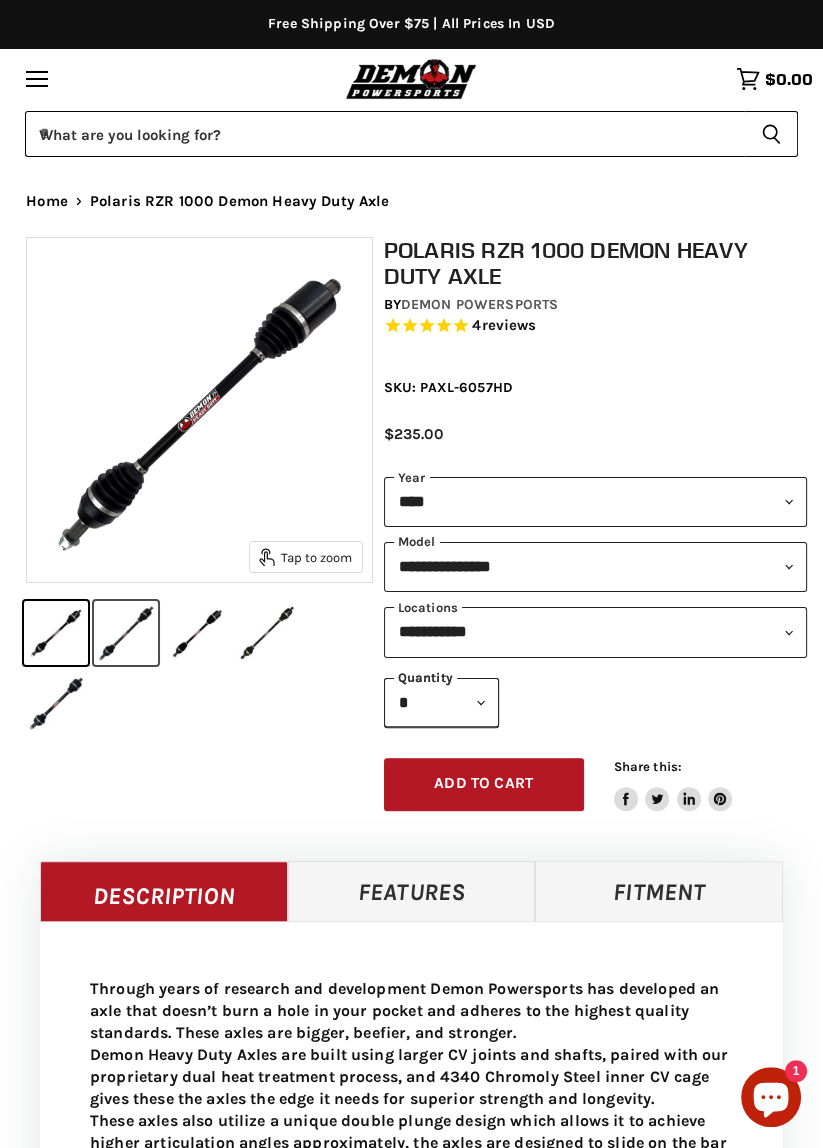 click at bounding box center [126, 633] 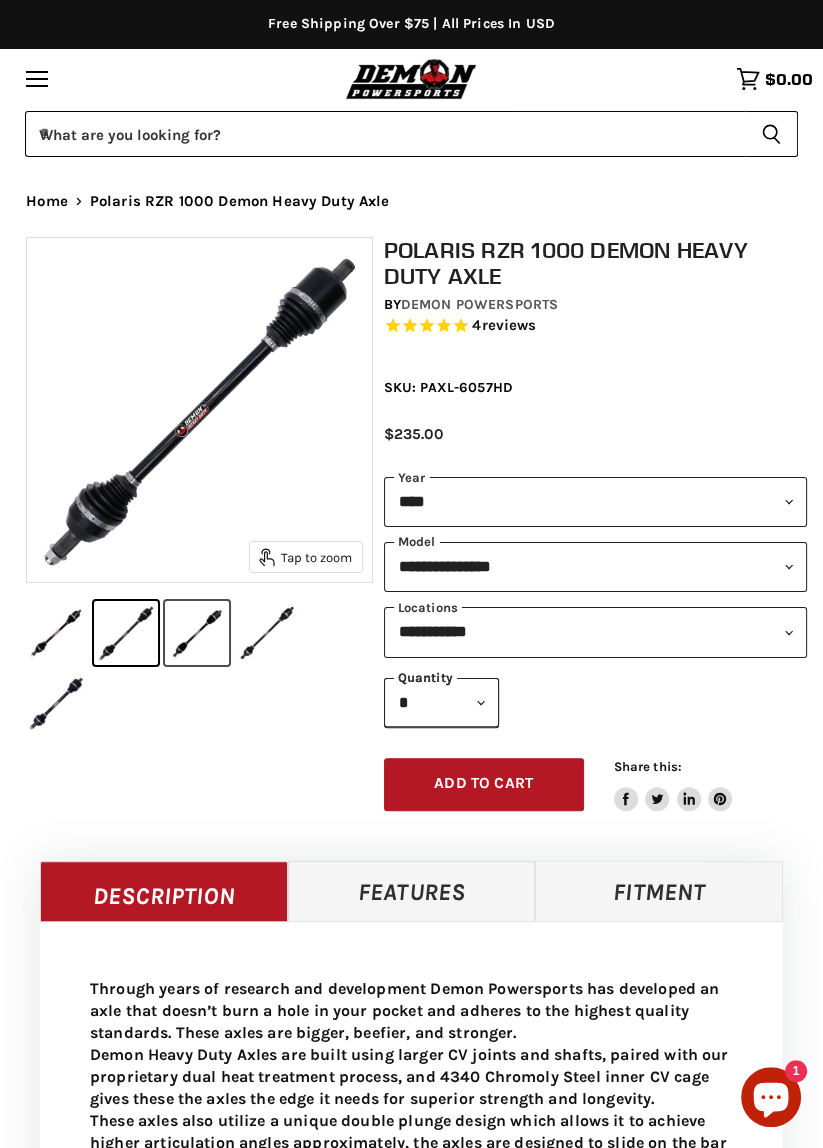 click at bounding box center [197, 633] 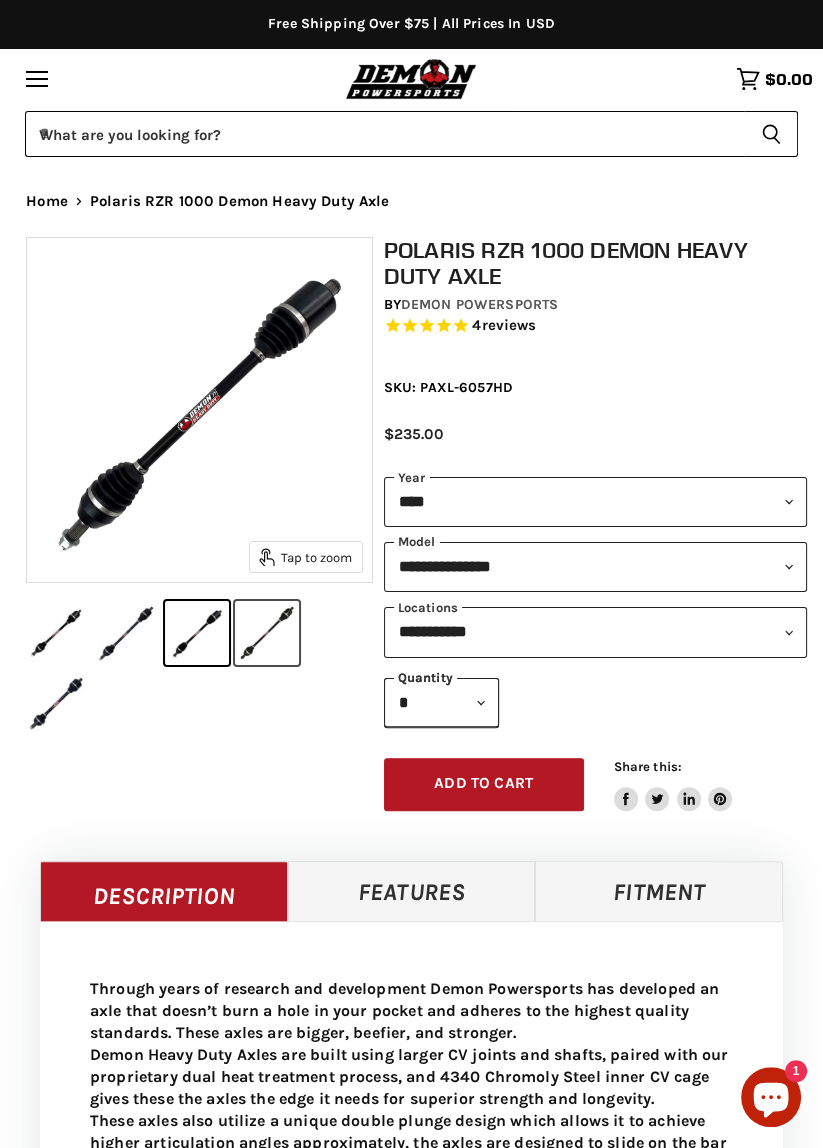 click at bounding box center [267, 633] 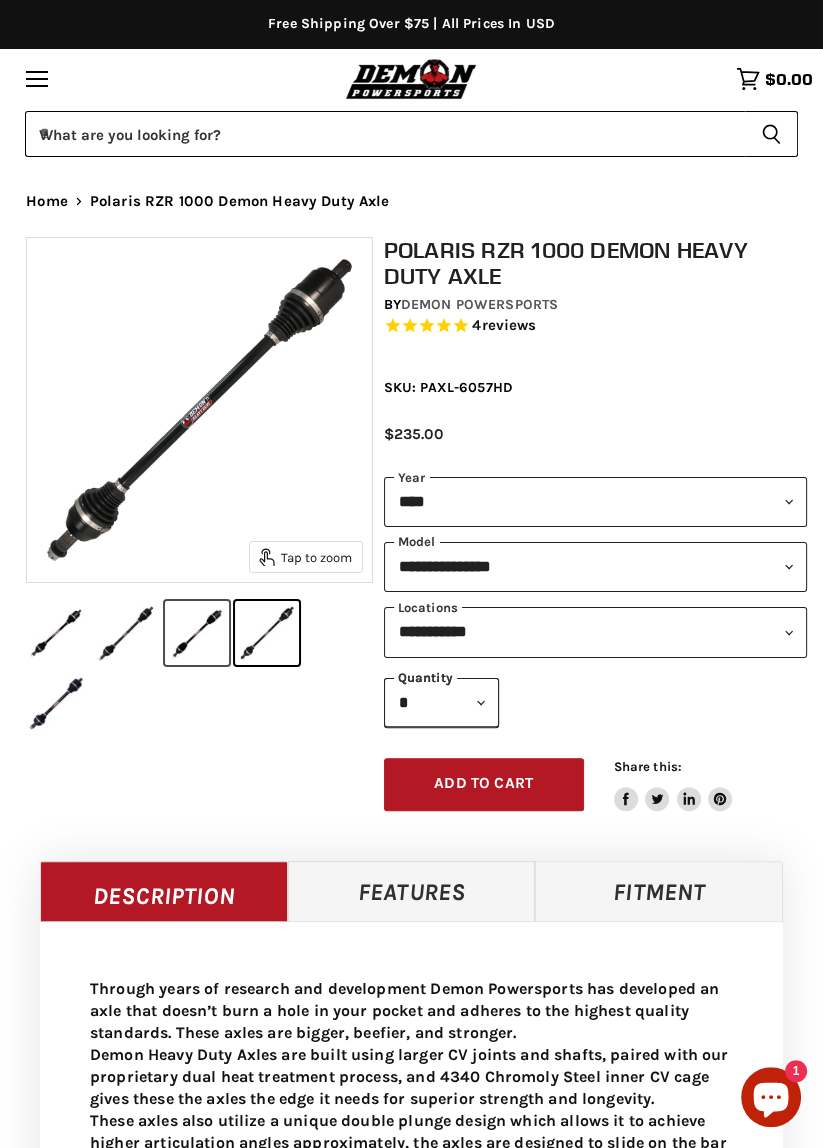 click at bounding box center [197, 633] 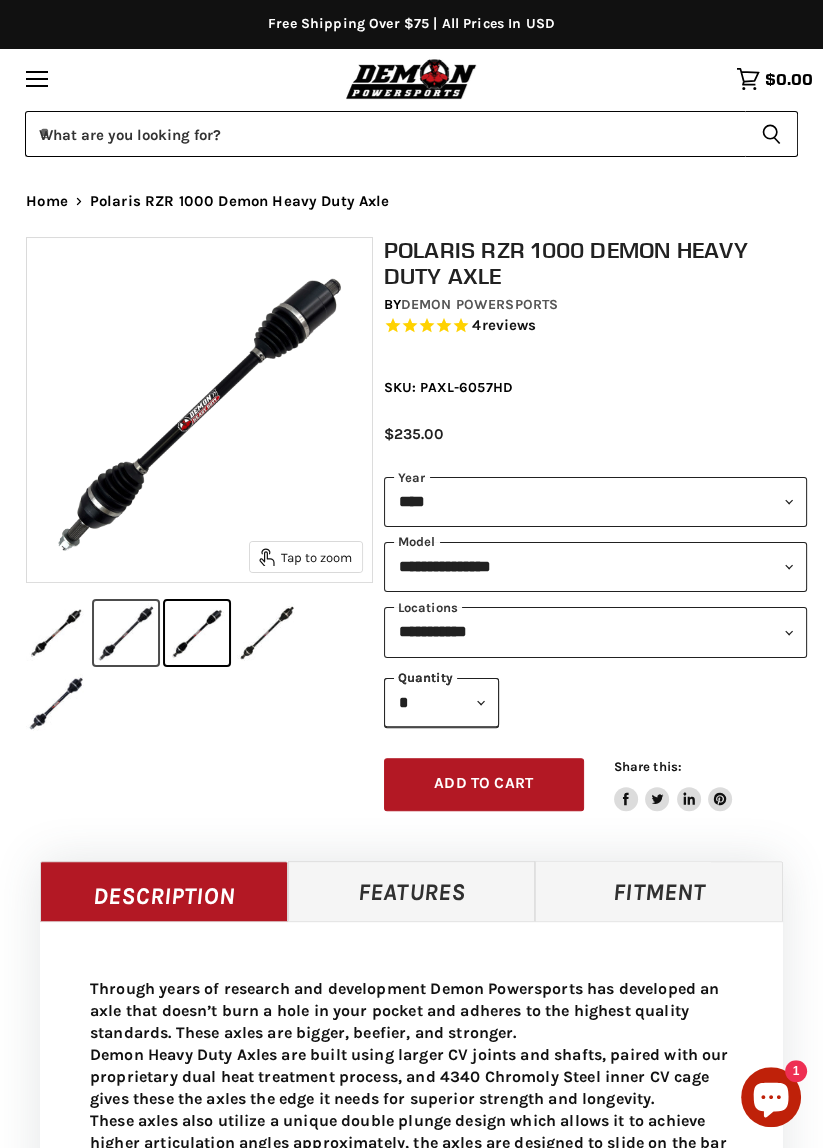 click at bounding box center [126, 633] 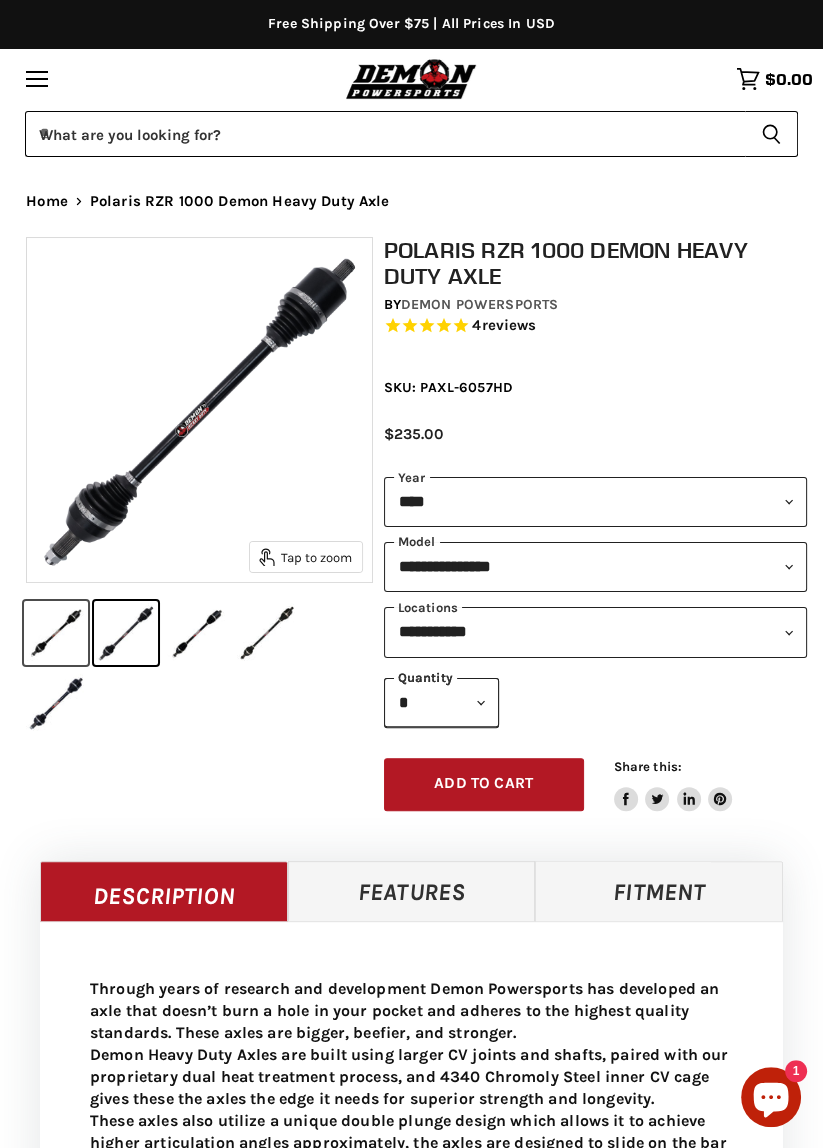 click at bounding box center [56, 633] 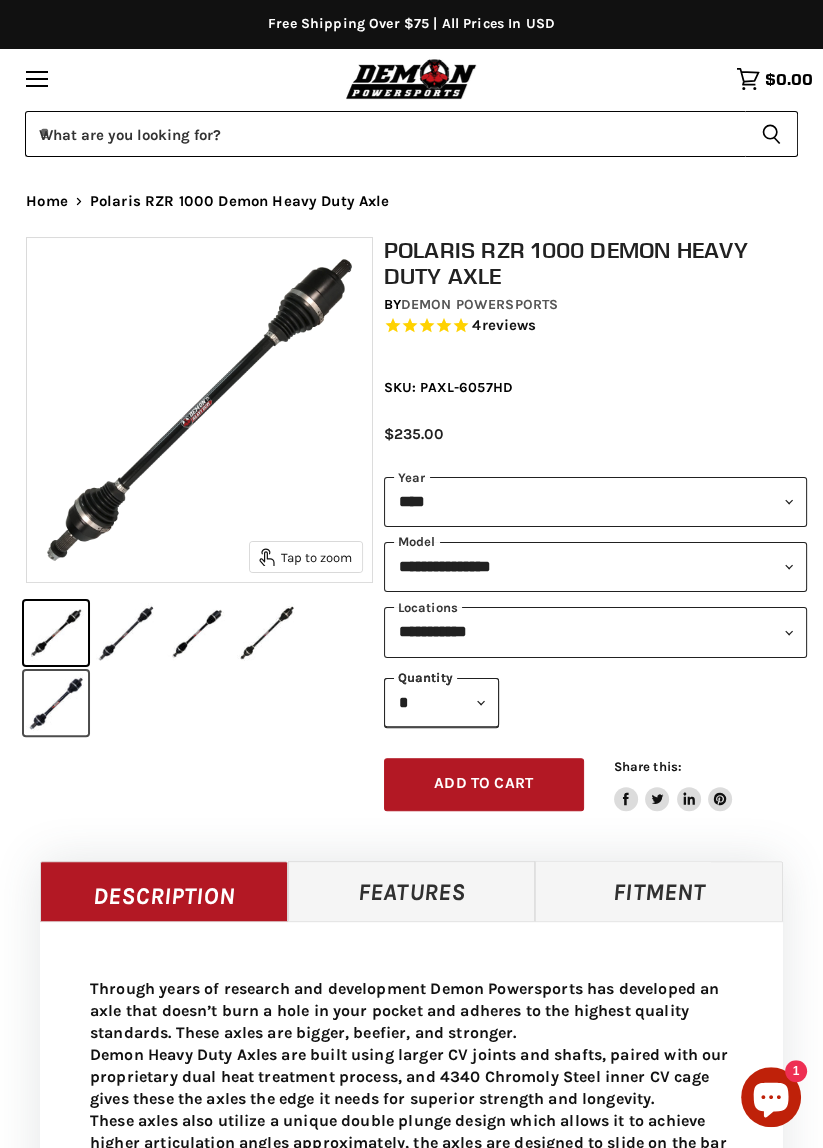 click at bounding box center (56, 703) 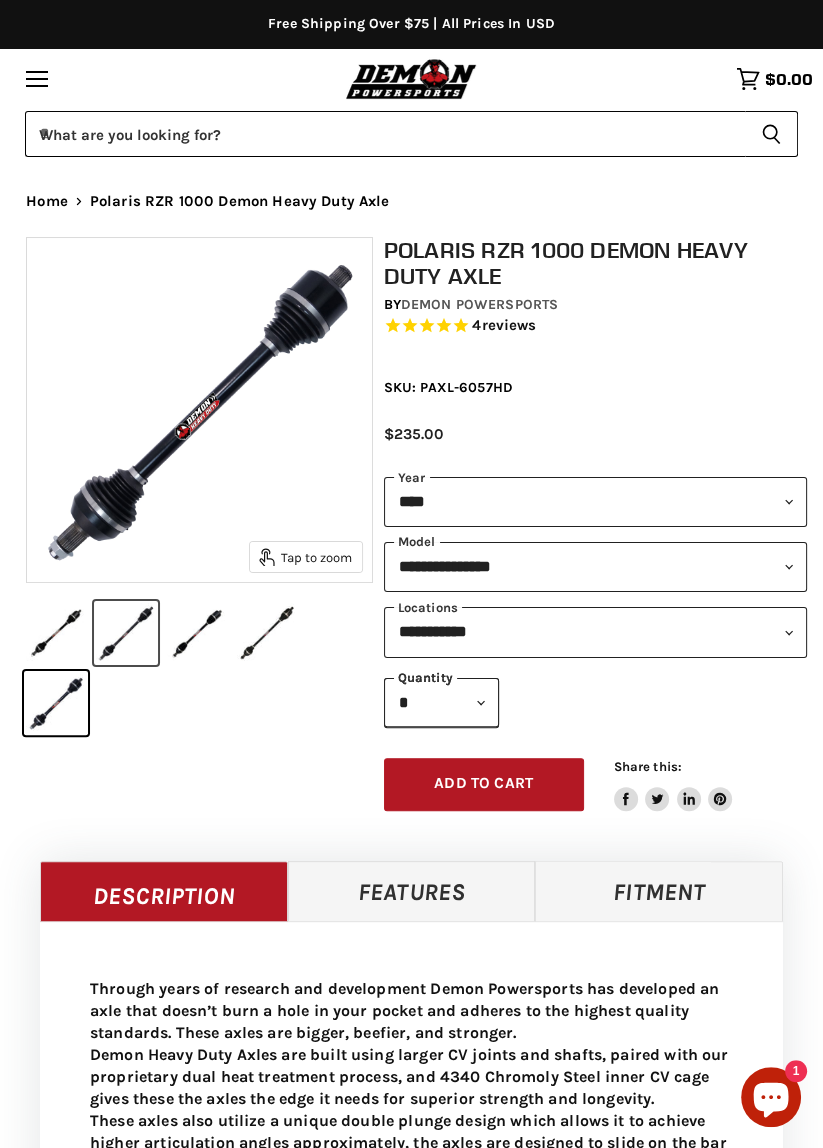 click at bounding box center (126, 633) 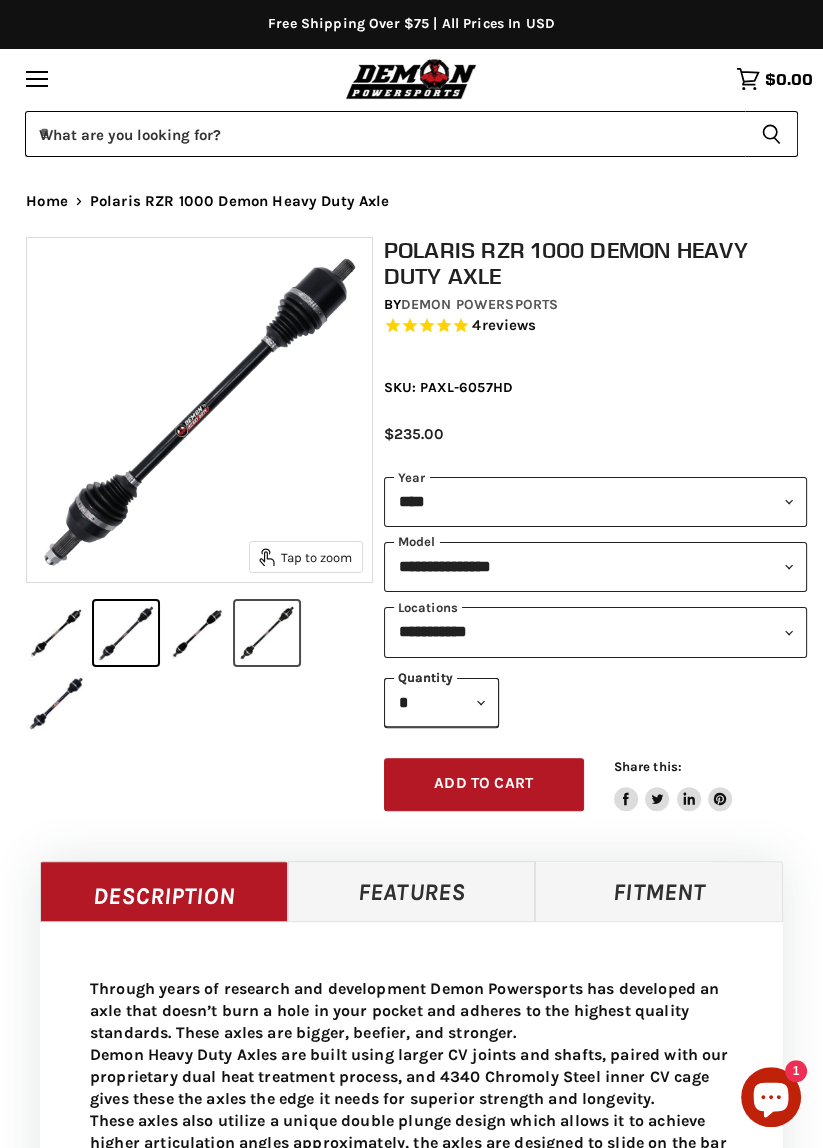 click at bounding box center (267, 633) 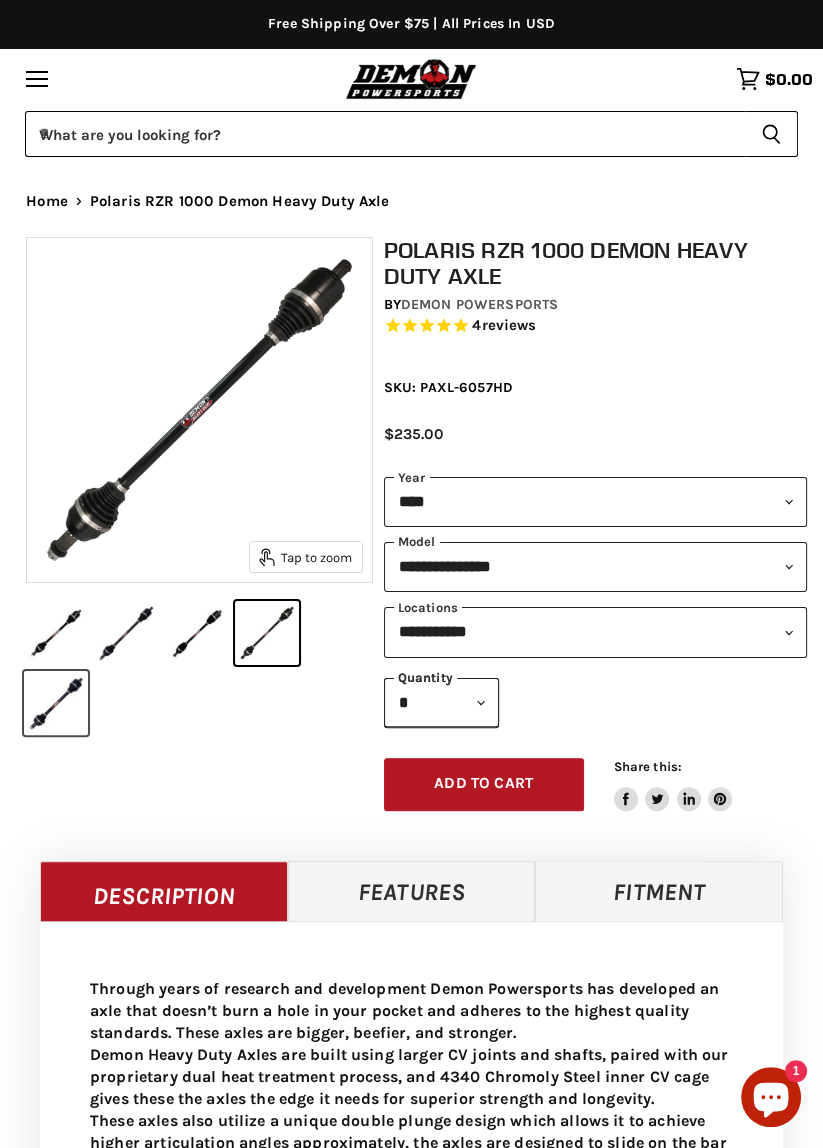 click at bounding box center [56, 703] 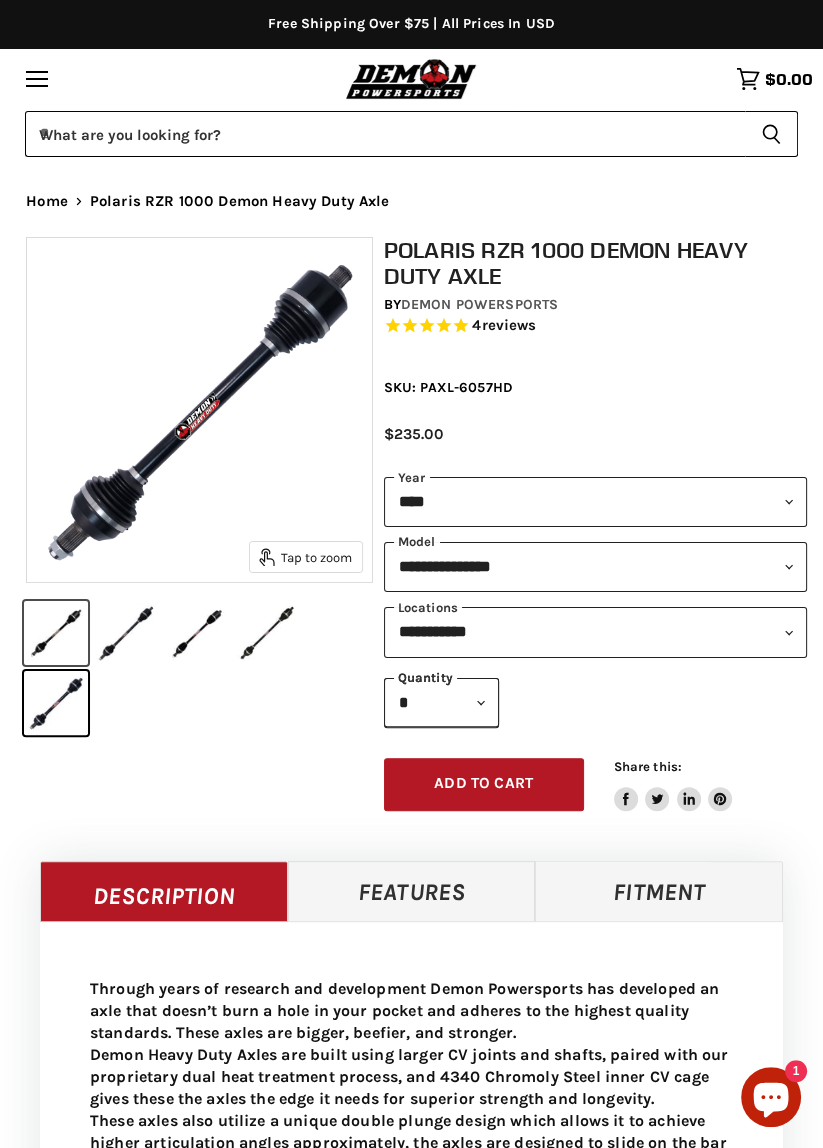 click at bounding box center [56, 633] 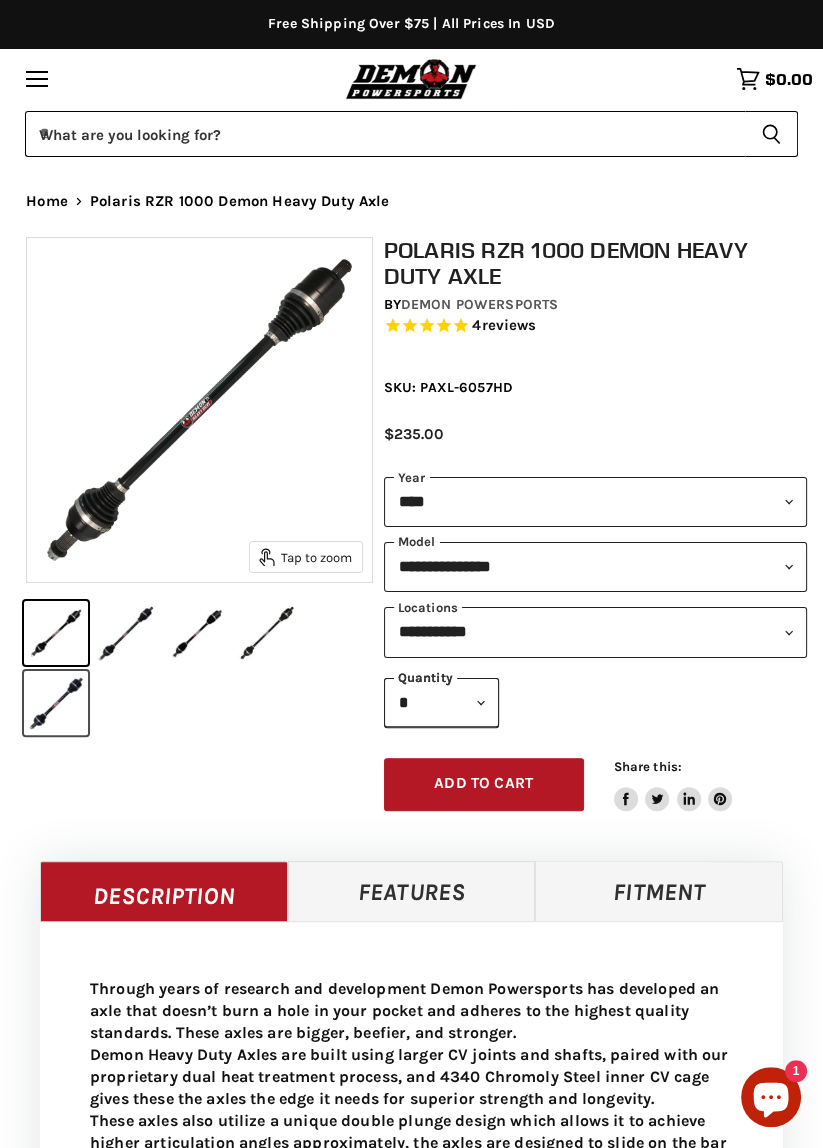 click at bounding box center [56, 703] 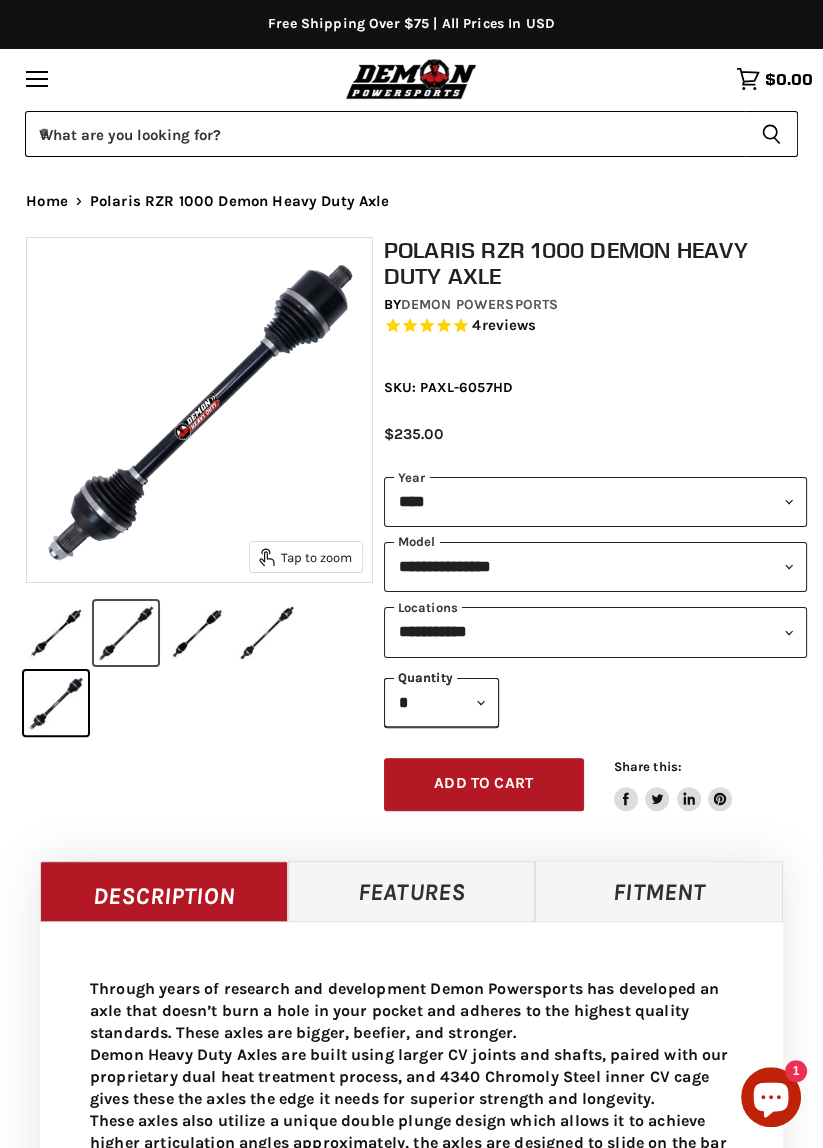 click at bounding box center (126, 633) 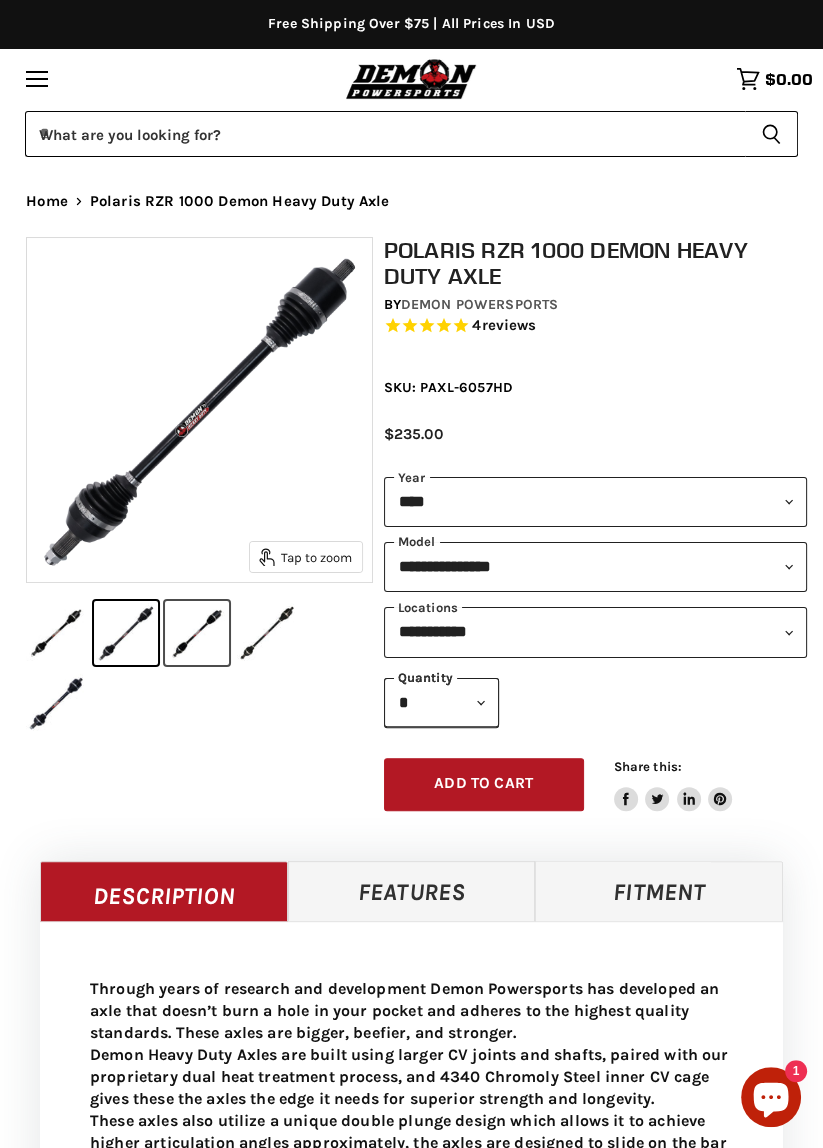 click at bounding box center (197, 633) 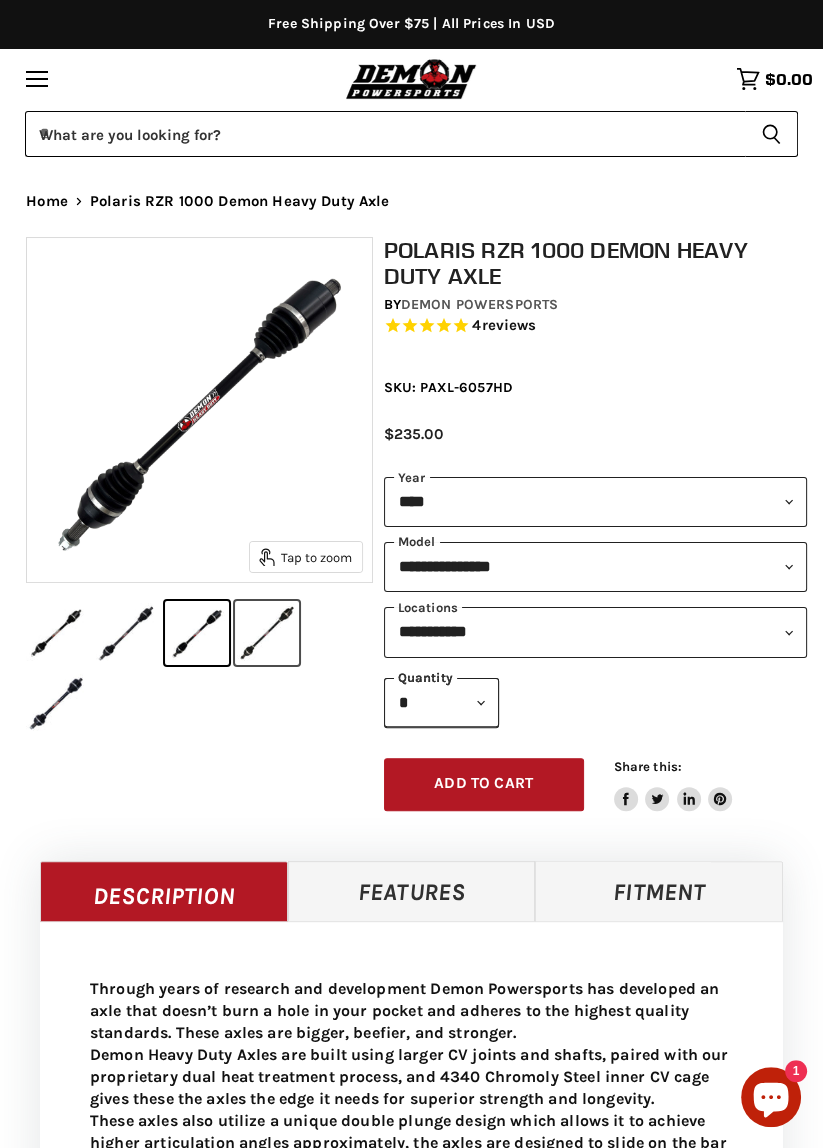 click at bounding box center [267, 633] 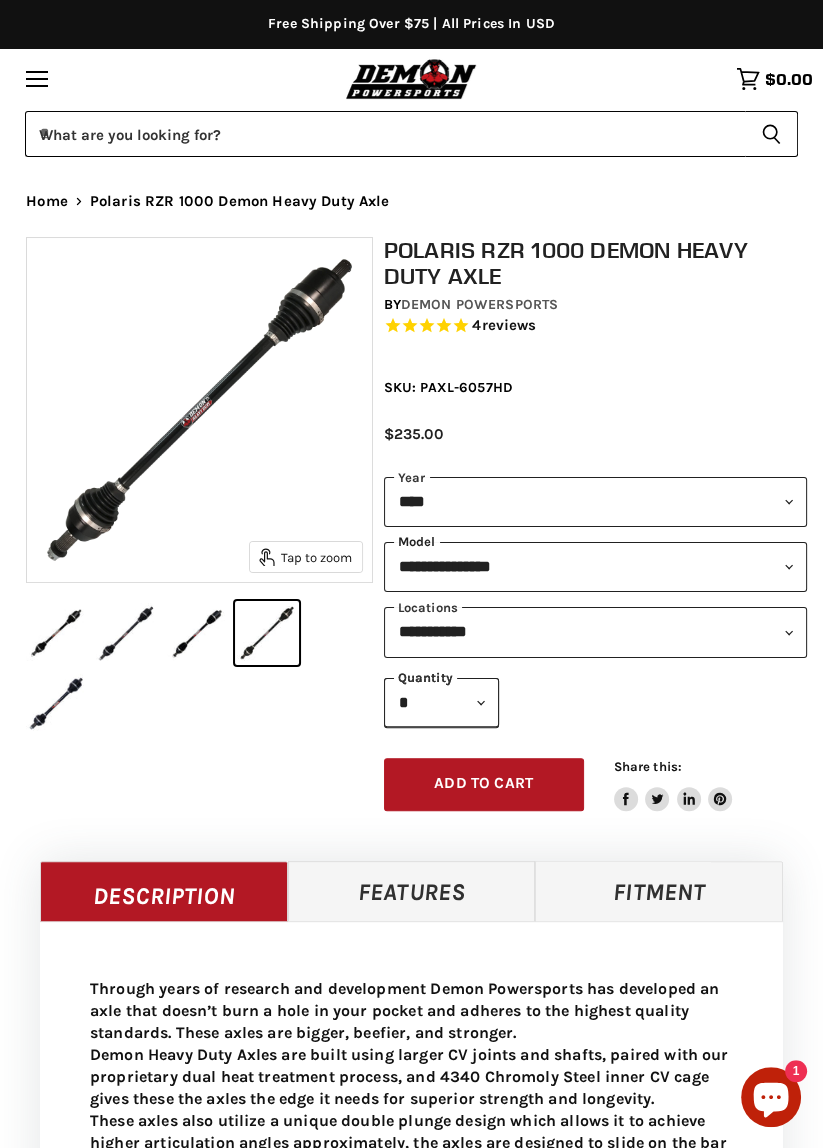 click on "**********" at bounding box center [596, 567] 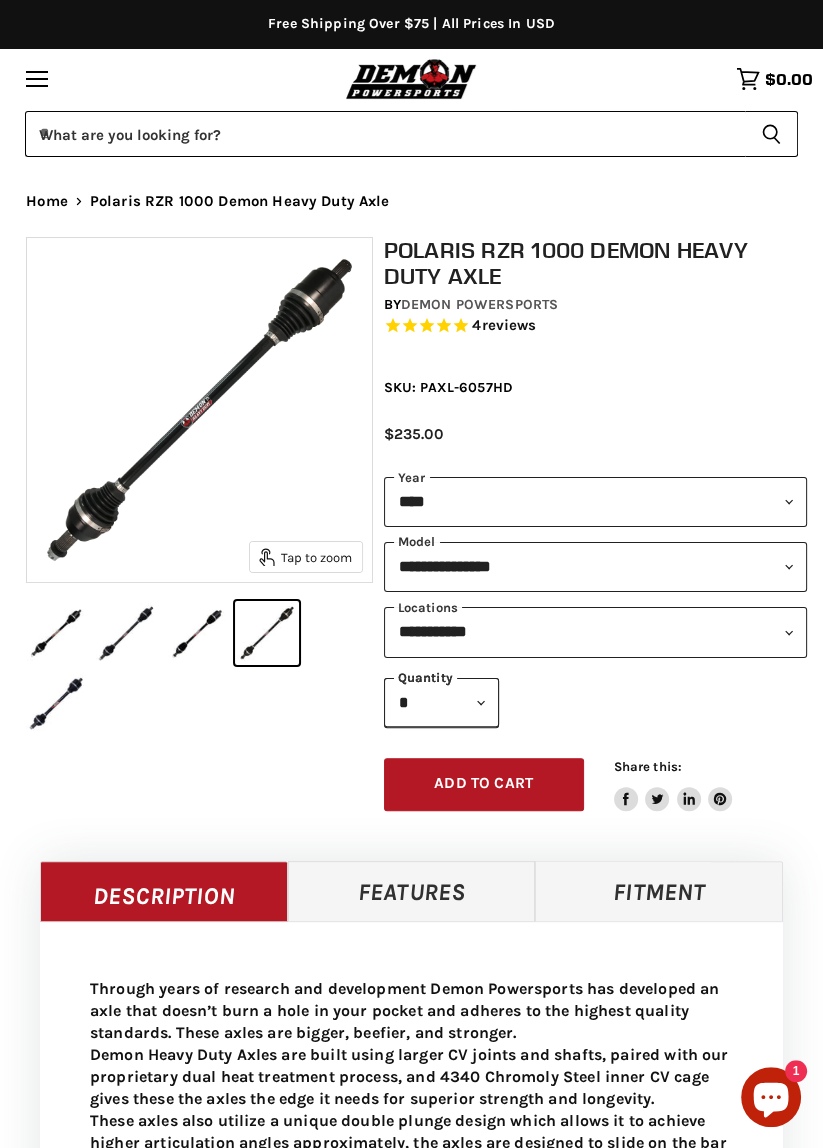 click on "*
*
*
*
*
*
*
*
*
***
Quantity
Chevron down icon
*
Quantity" at bounding box center (596, 703) 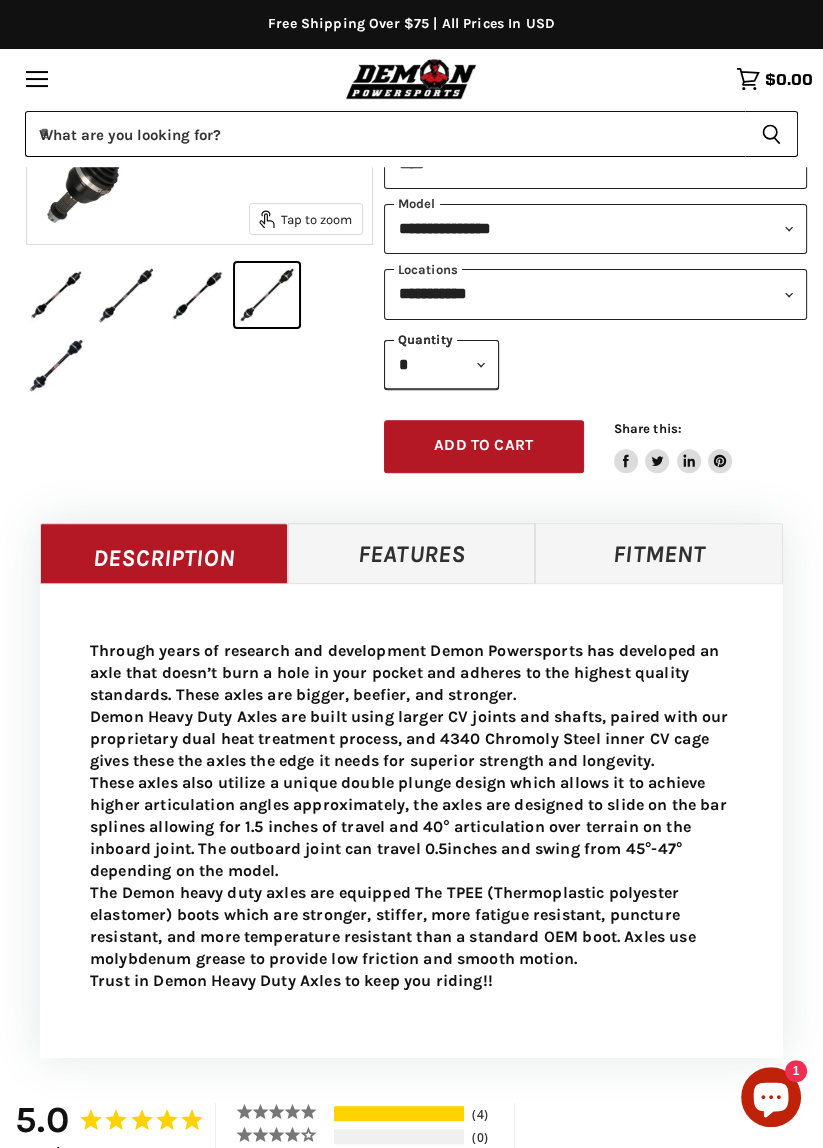 scroll, scrollTop: 340, scrollLeft: 0, axis: vertical 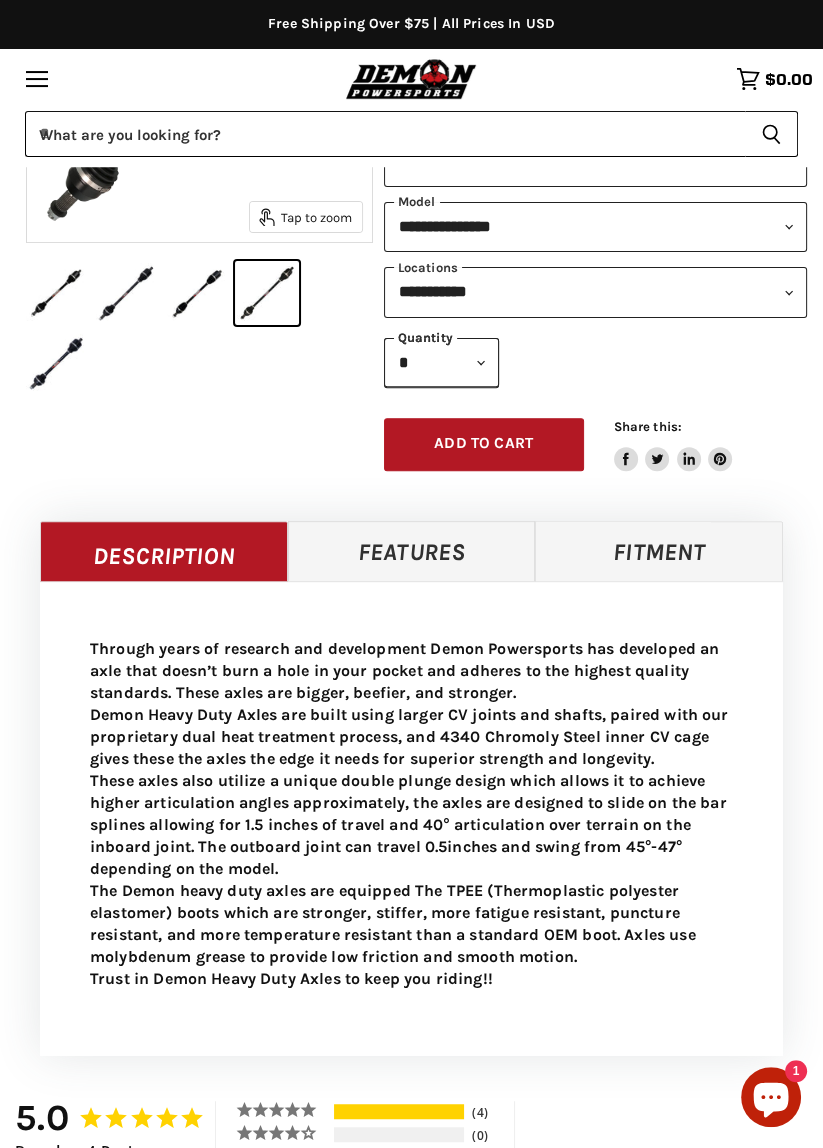 click on "Features" at bounding box center [412, 551] 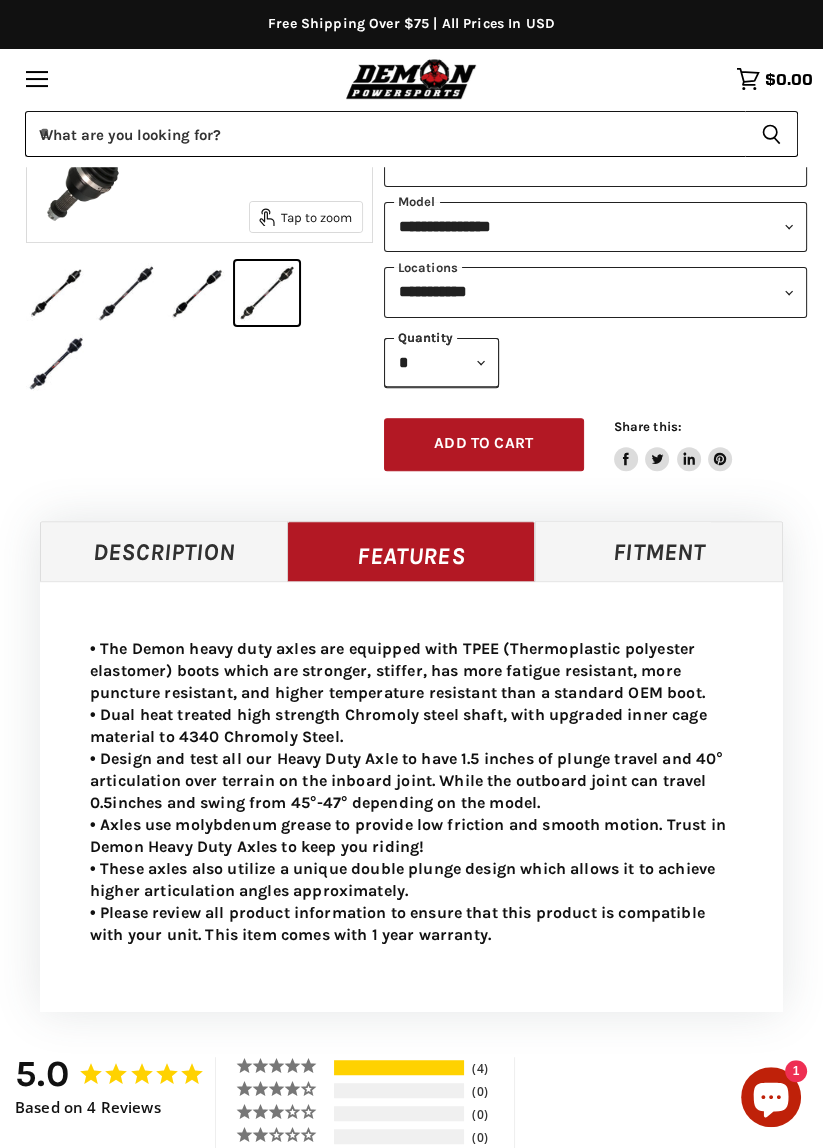 click on "Fitment" at bounding box center (659, 551) 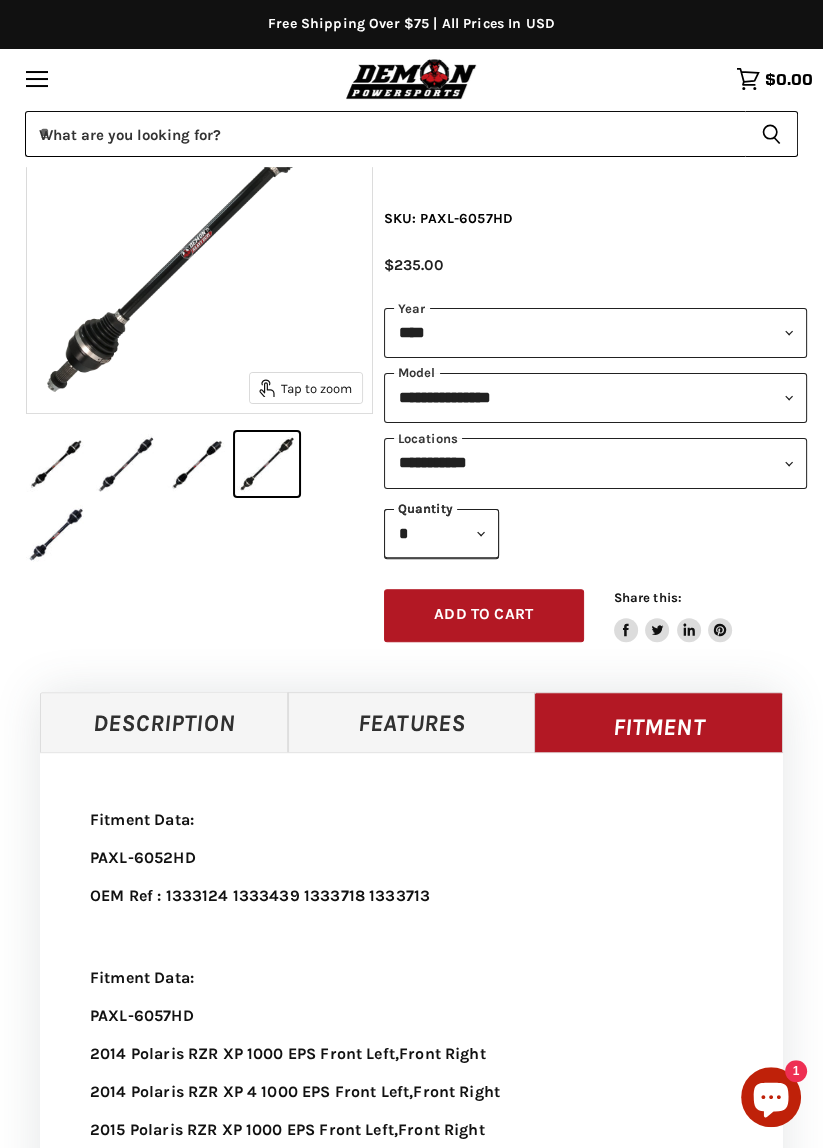 scroll, scrollTop: 0, scrollLeft: 0, axis: both 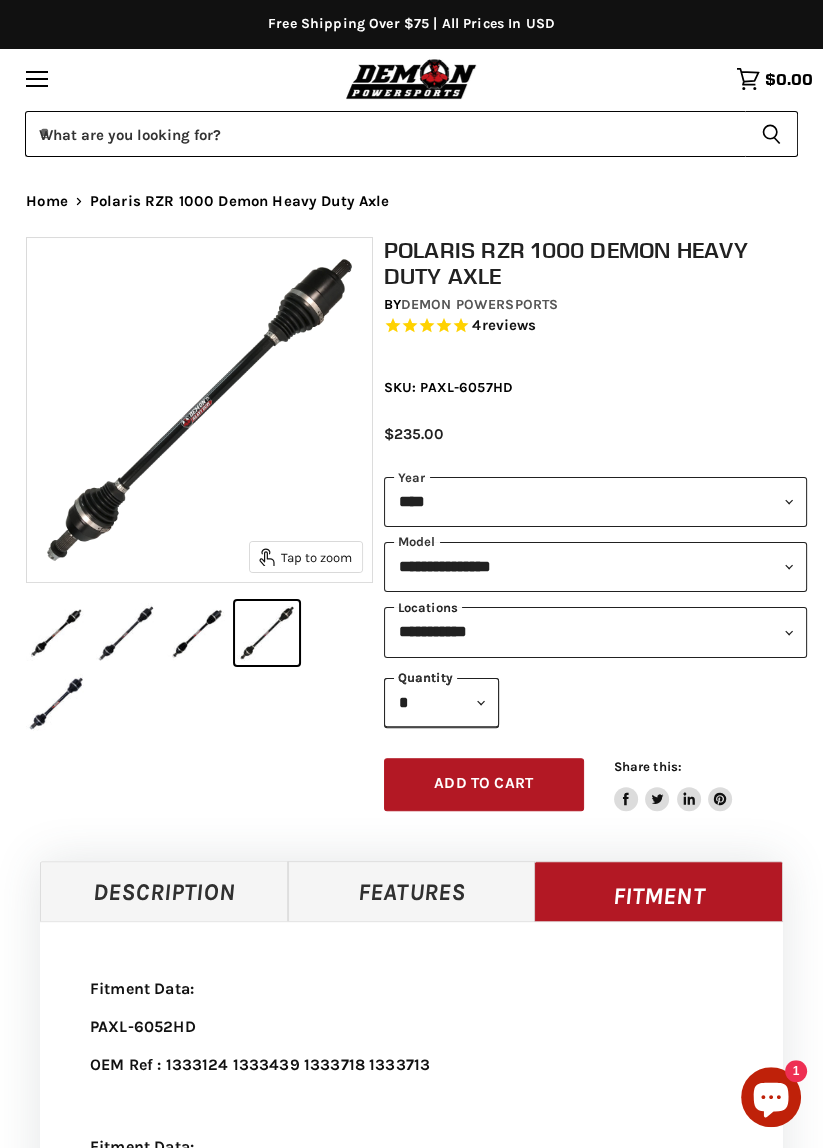 click on "**********" at bounding box center (596, 632) 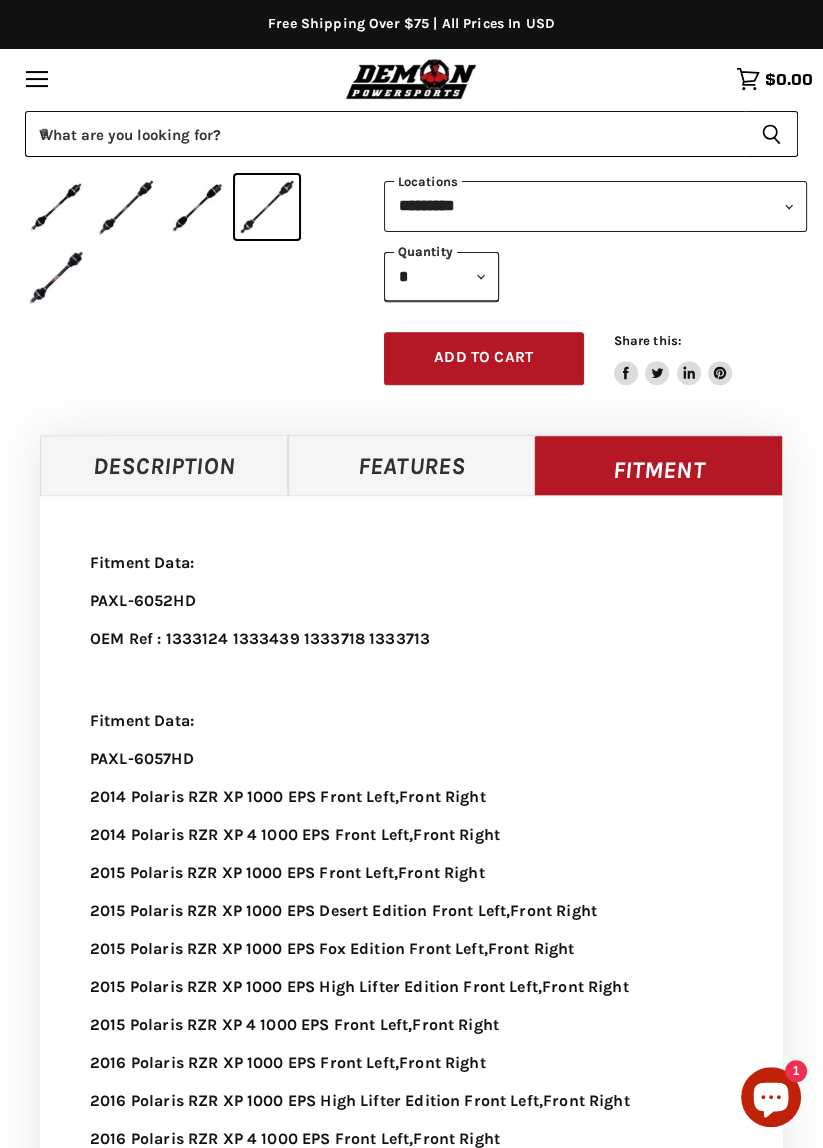 scroll, scrollTop: 0, scrollLeft: 0, axis: both 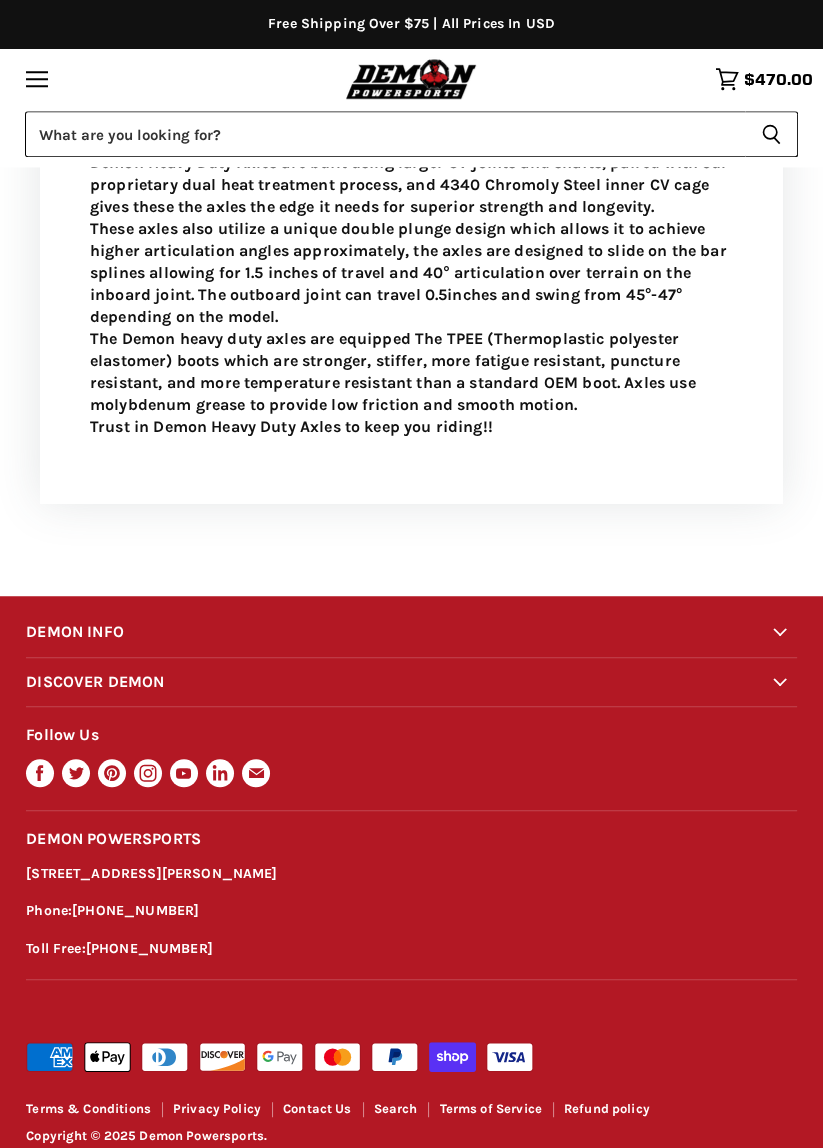 select on "******" 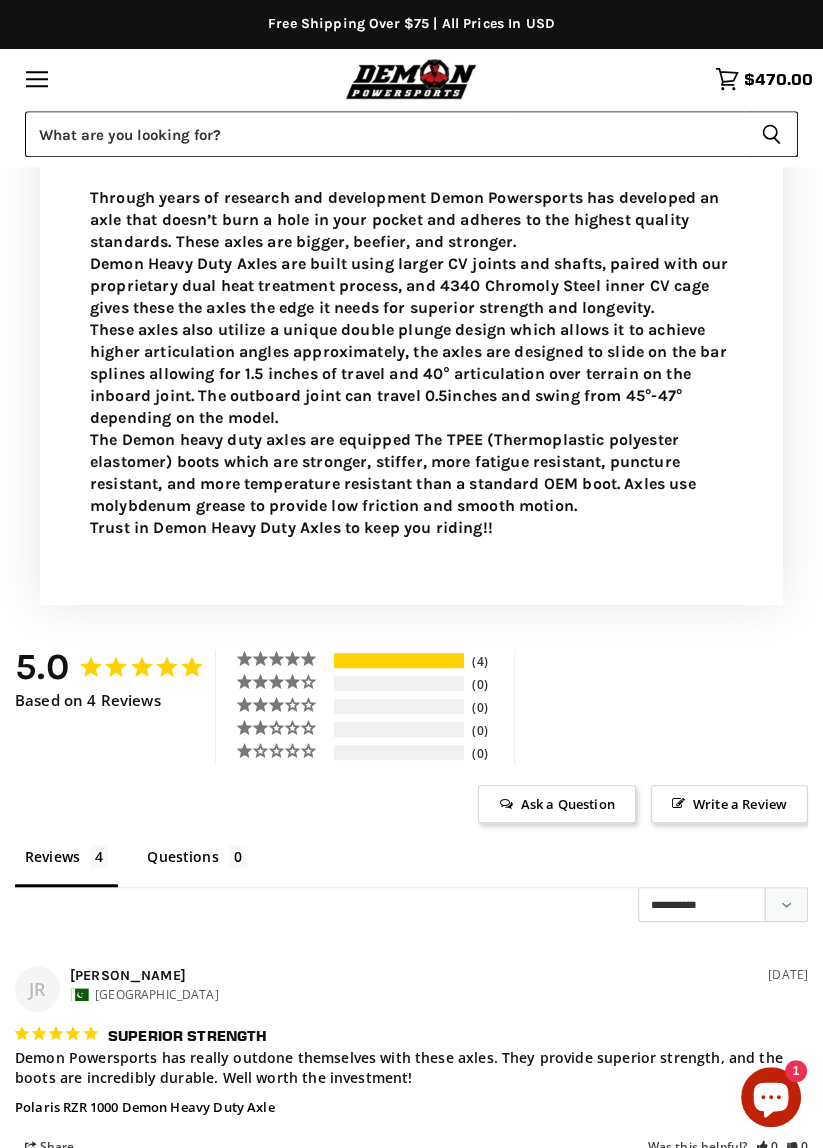 scroll, scrollTop: 0, scrollLeft: 0, axis: both 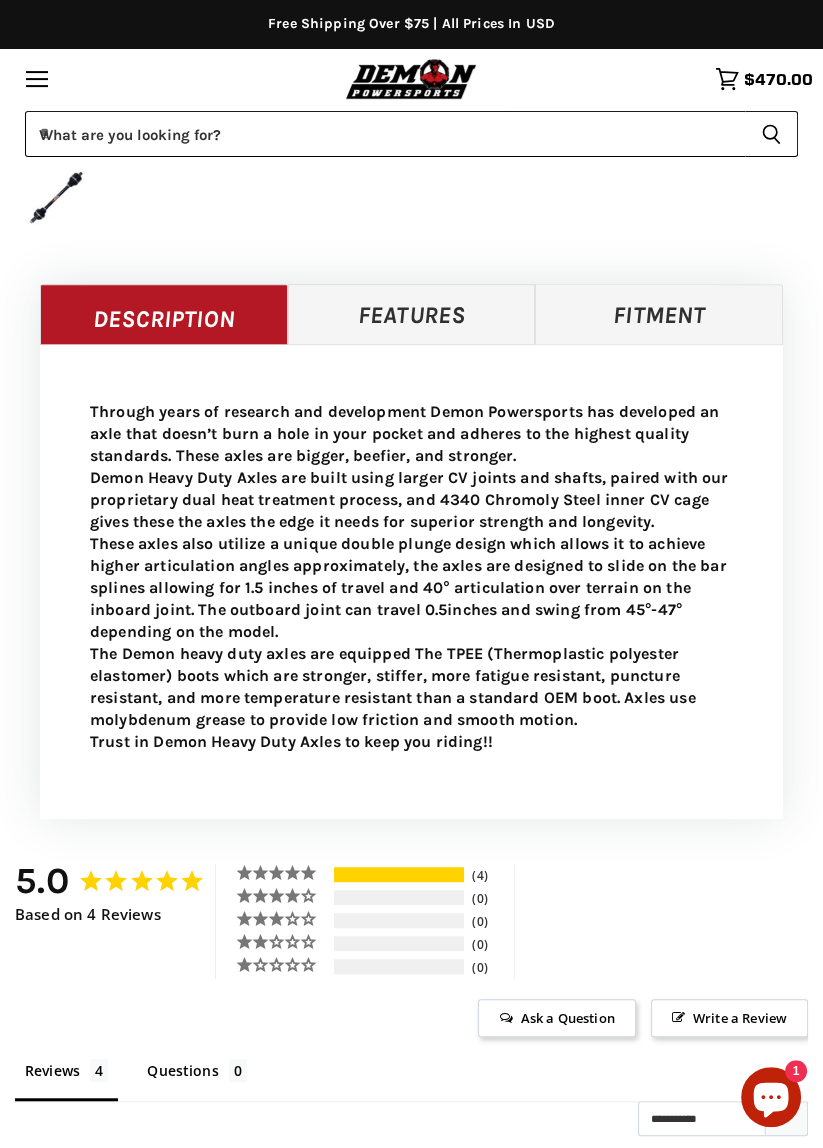 click on "Features" at bounding box center (412, 314) 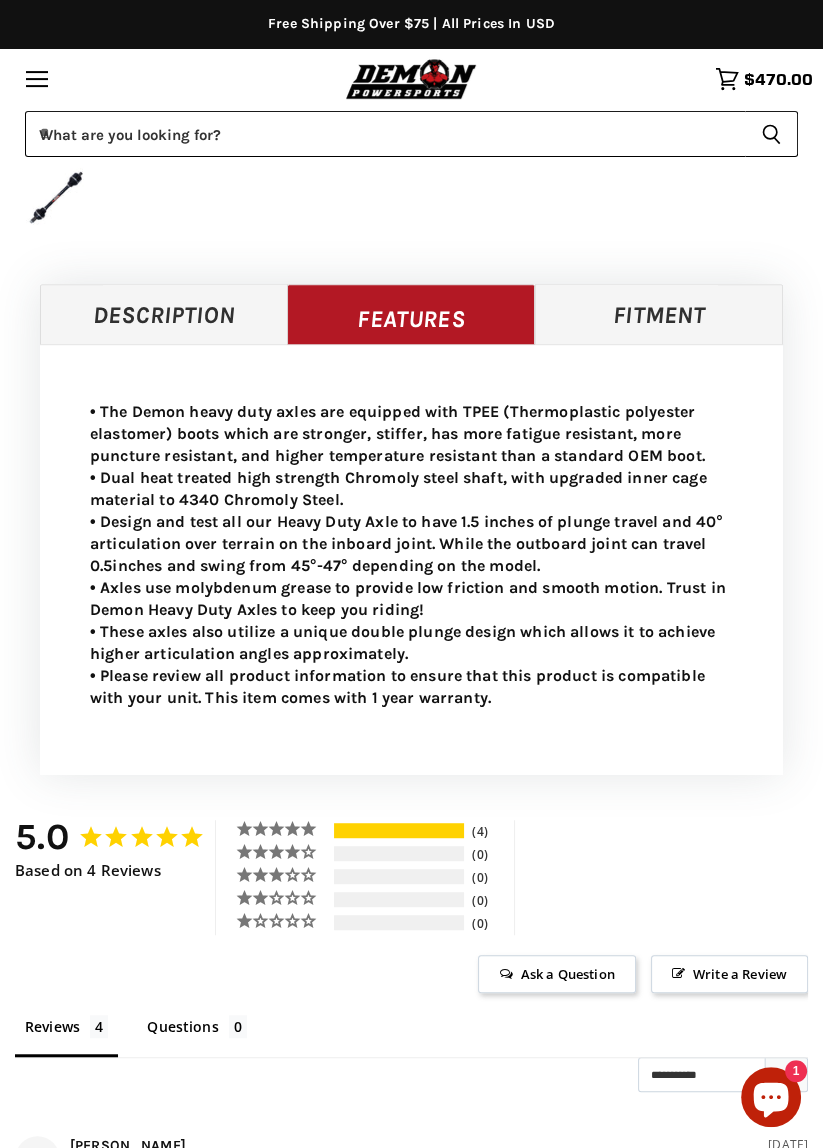 click on "Fitment" at bounding box center (659, 314) 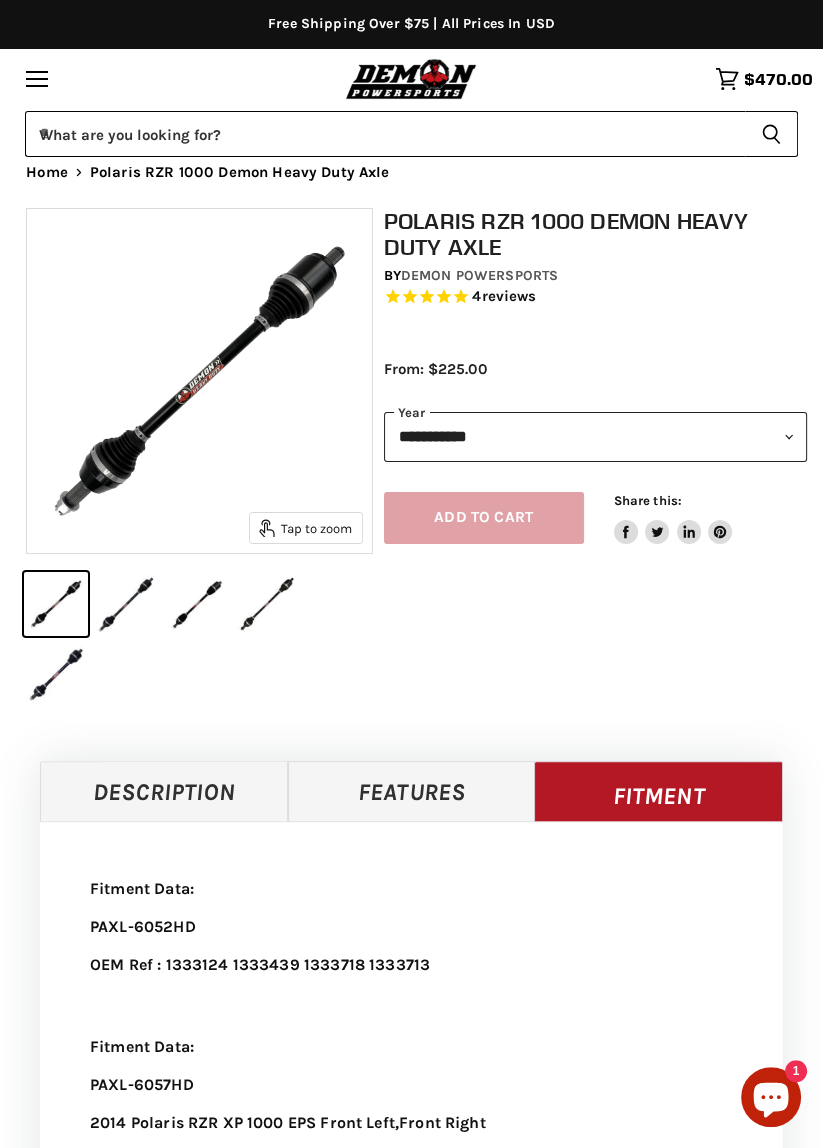 scroll, scrollTop: 0, scrollLeft: 0, axis: both 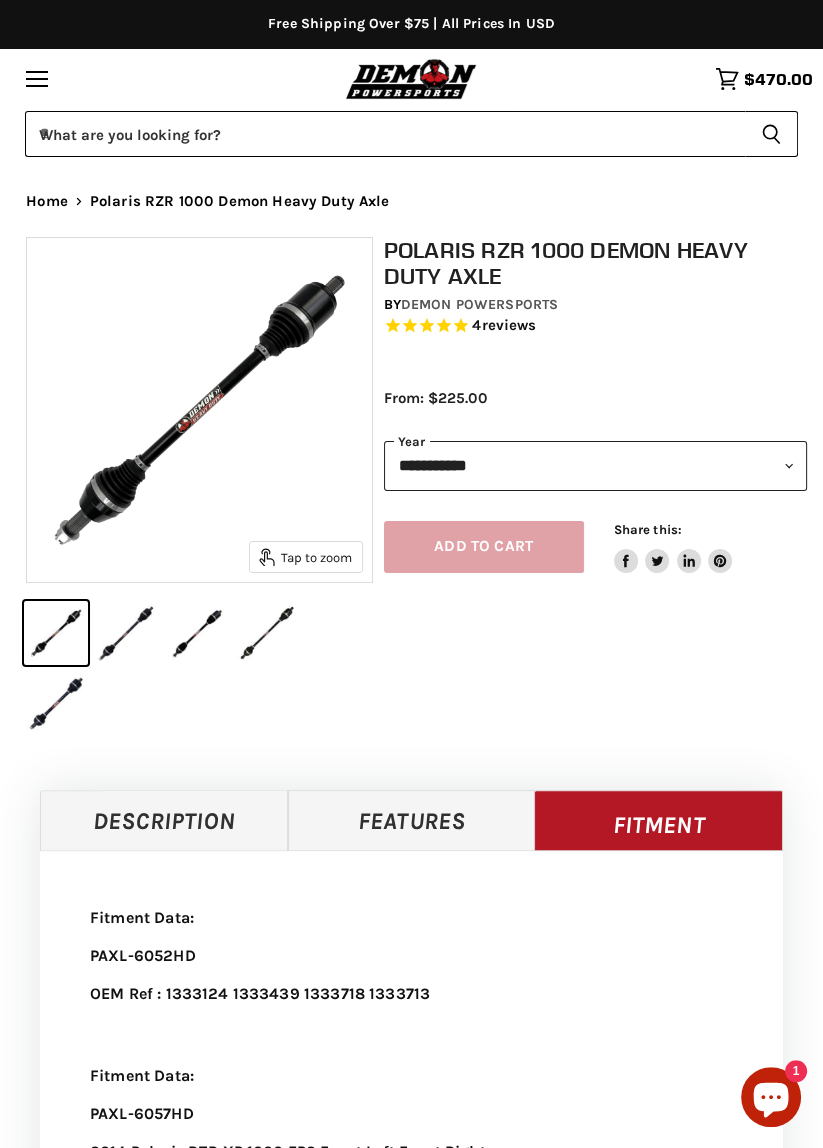 click on "**********" at bounding box center [596, 466] 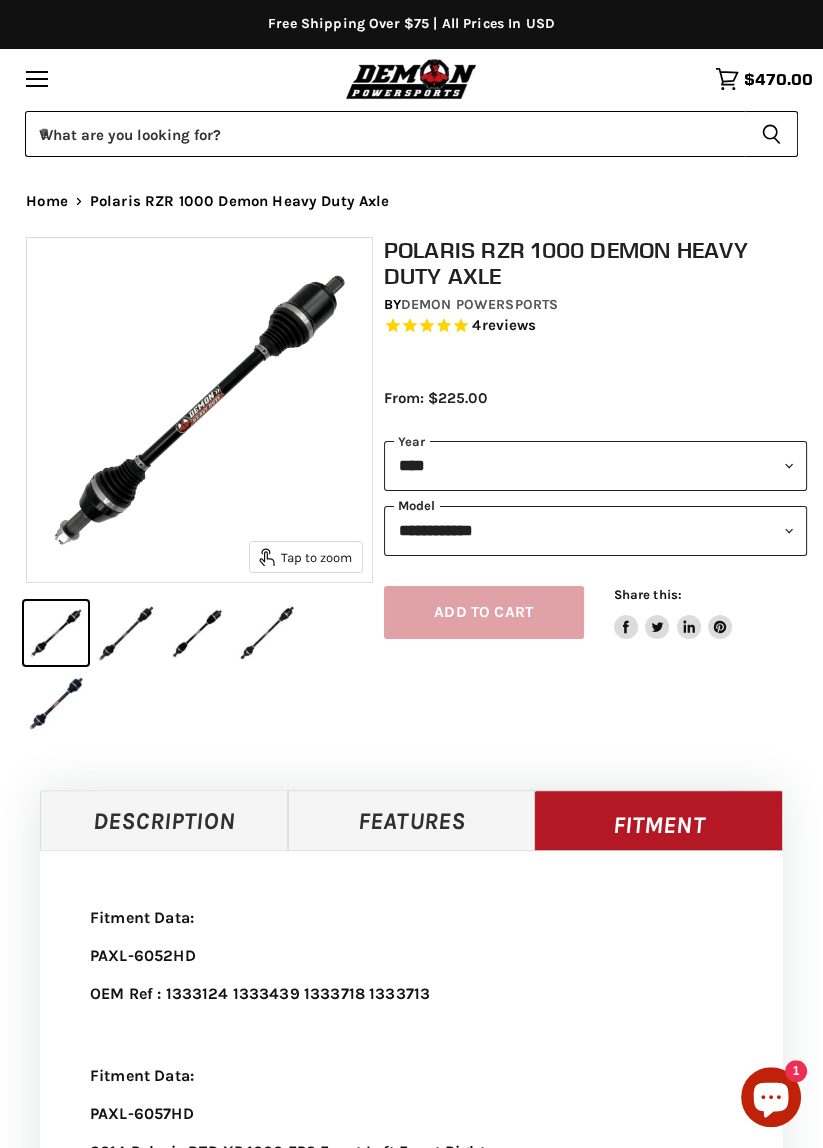 click on "**********" at bounding box center (596, 531) 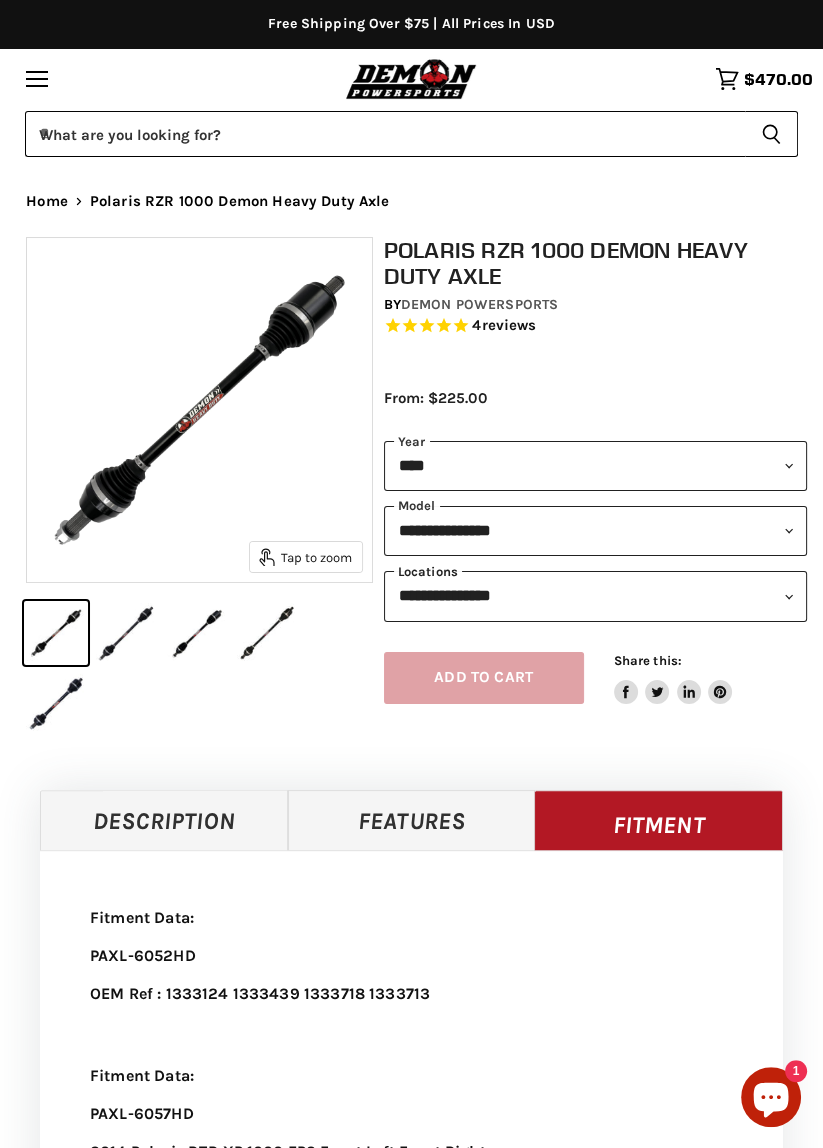 click on "**********" at bounding box center (596, 596) 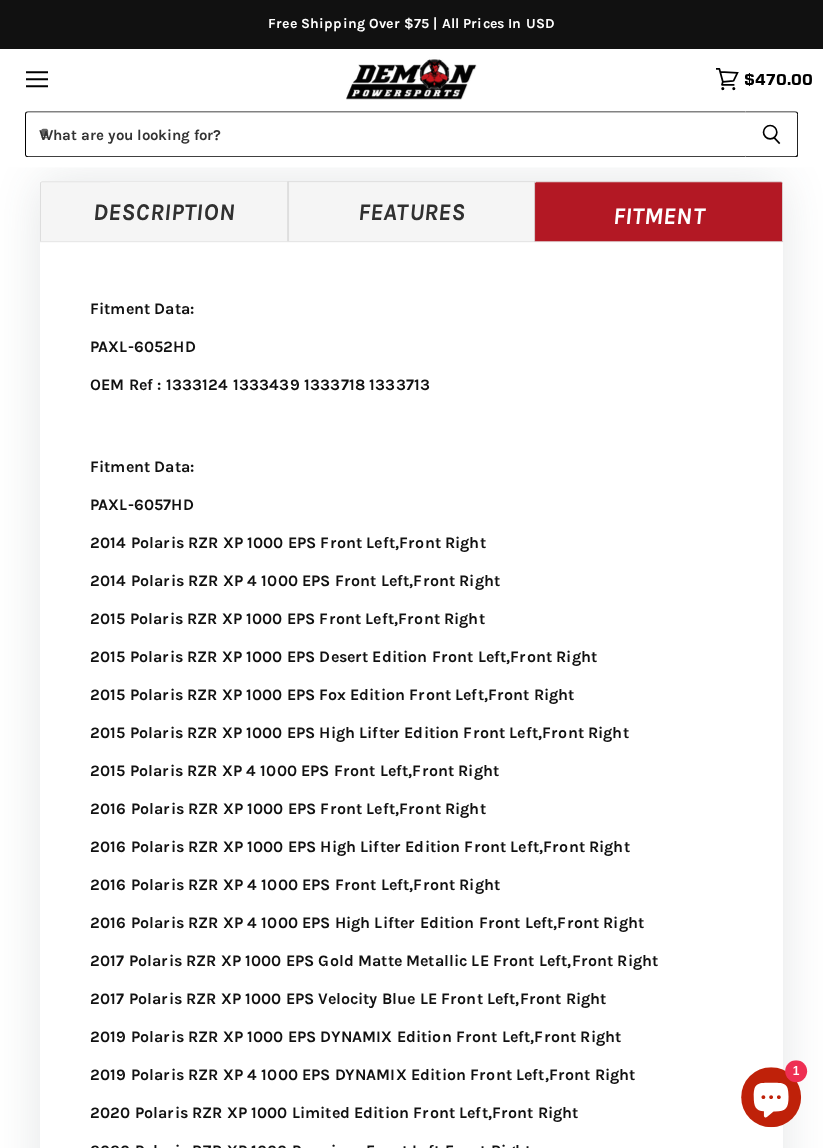 scroll, scrollTop: 684, scrollLeft: 0, axis: vertical 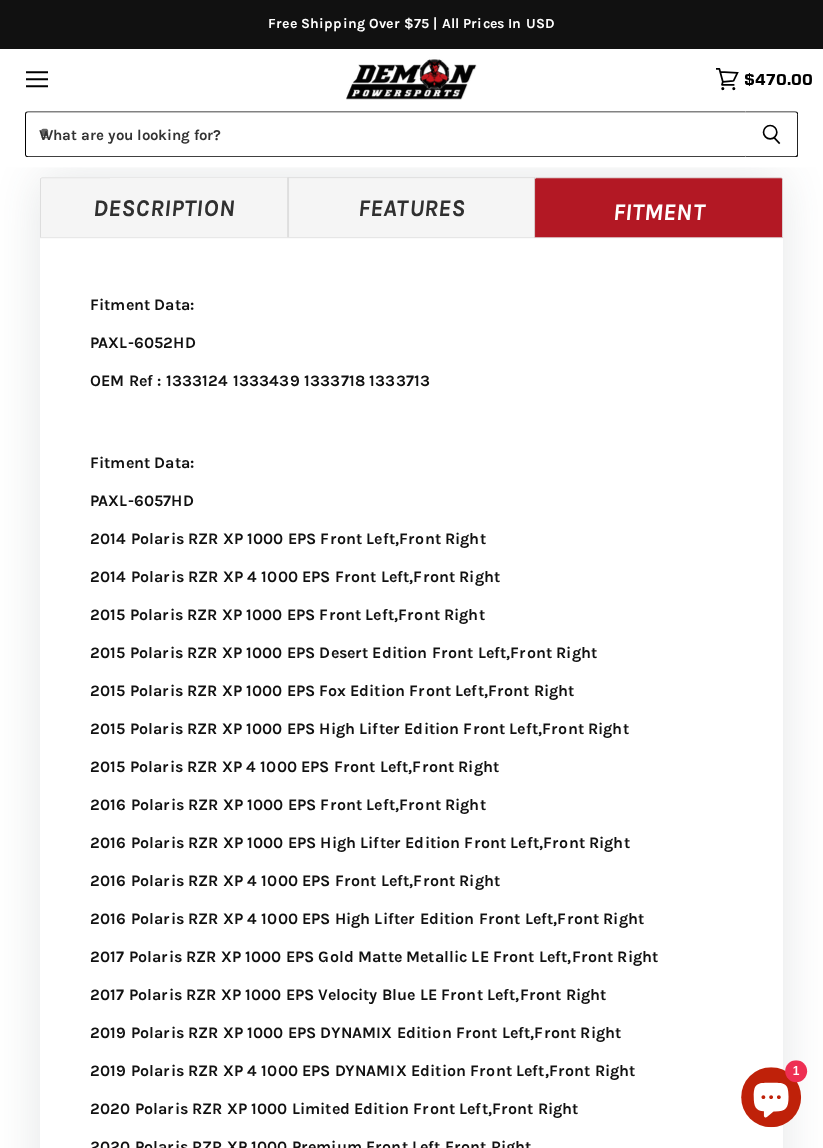 click on "Description" at bounding box center [164, 207] 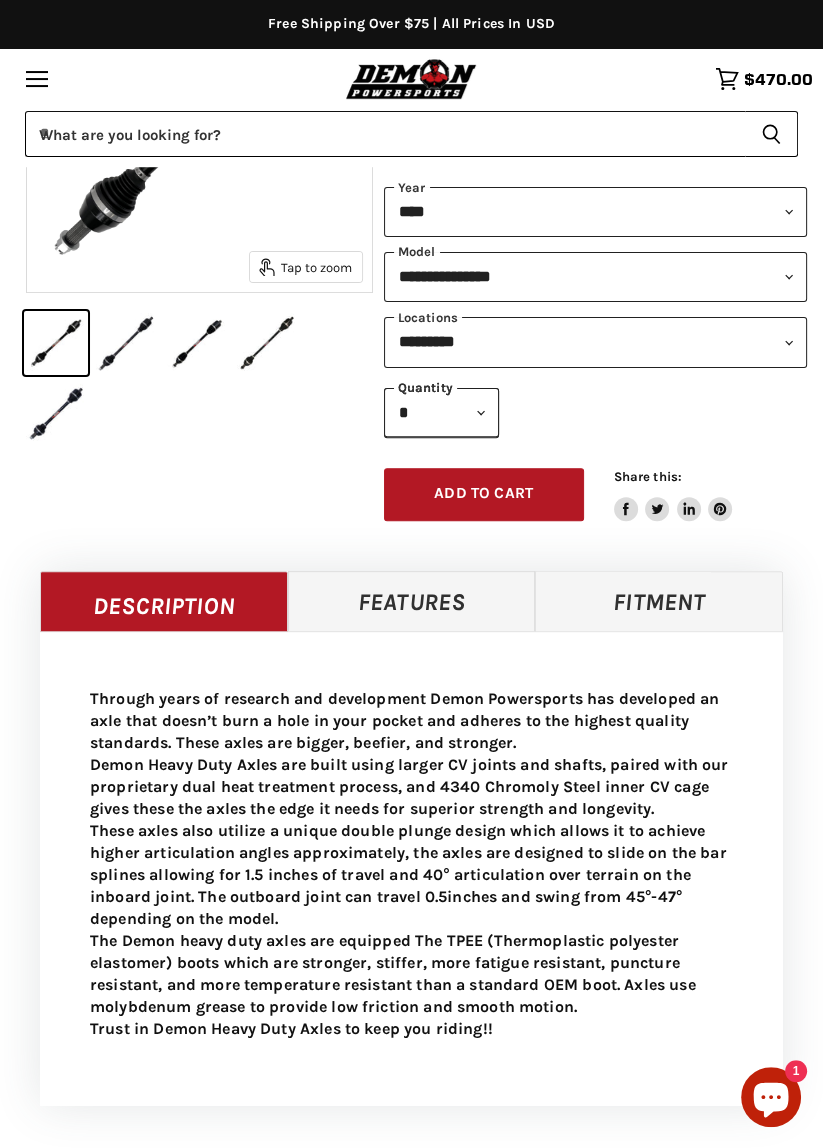 scroll, scrollTop: 0, scrollLeft: 0, axis: both 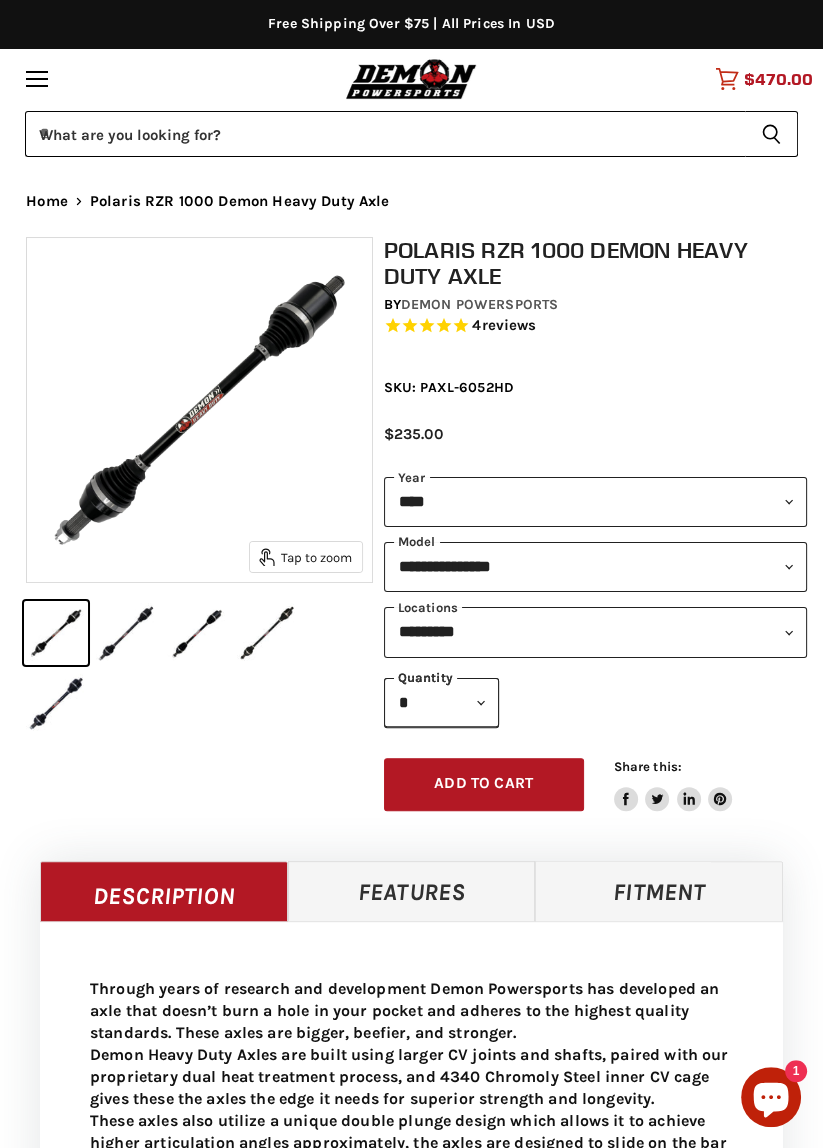 click on "$470.00" at bounding box center [778, 79] 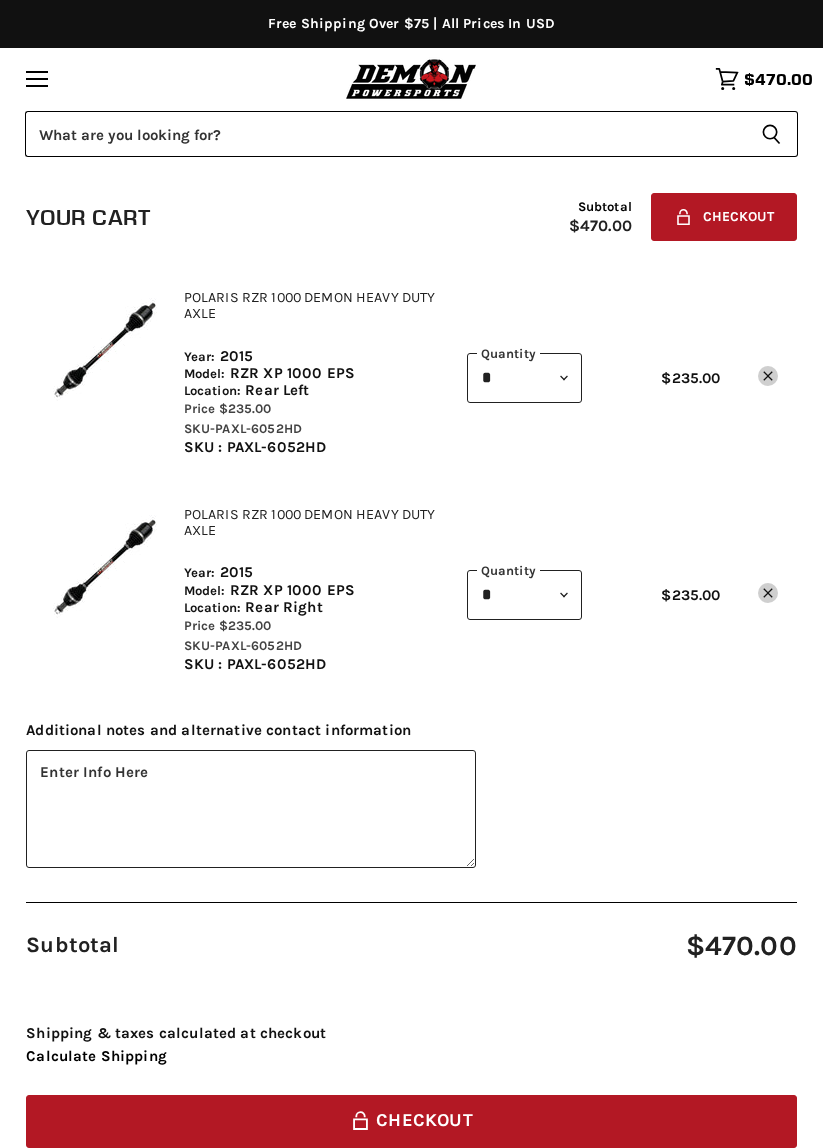 scroll, scrollTop: 0, scrollLeft: 0, axis: both 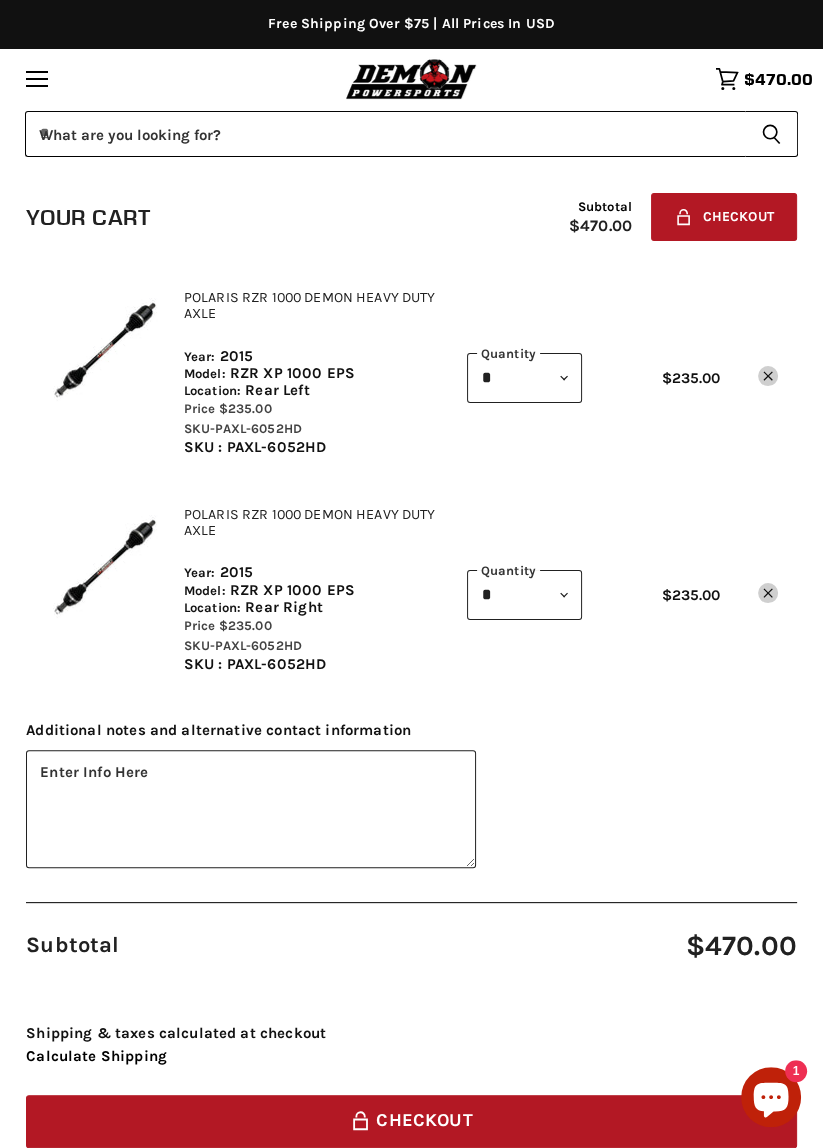 click on "Polaris RZR 1000 Demon Heavy Duty Axle
Year:
2015
Model:
RZR XP 1000 EPS
Location:
Rear Left
Price
$235.00
SKU-PAXL-6052HD
SKU : PAXL-6052HD
*
*
*
*
* * * * * ***" at bounding box center [411, 372] 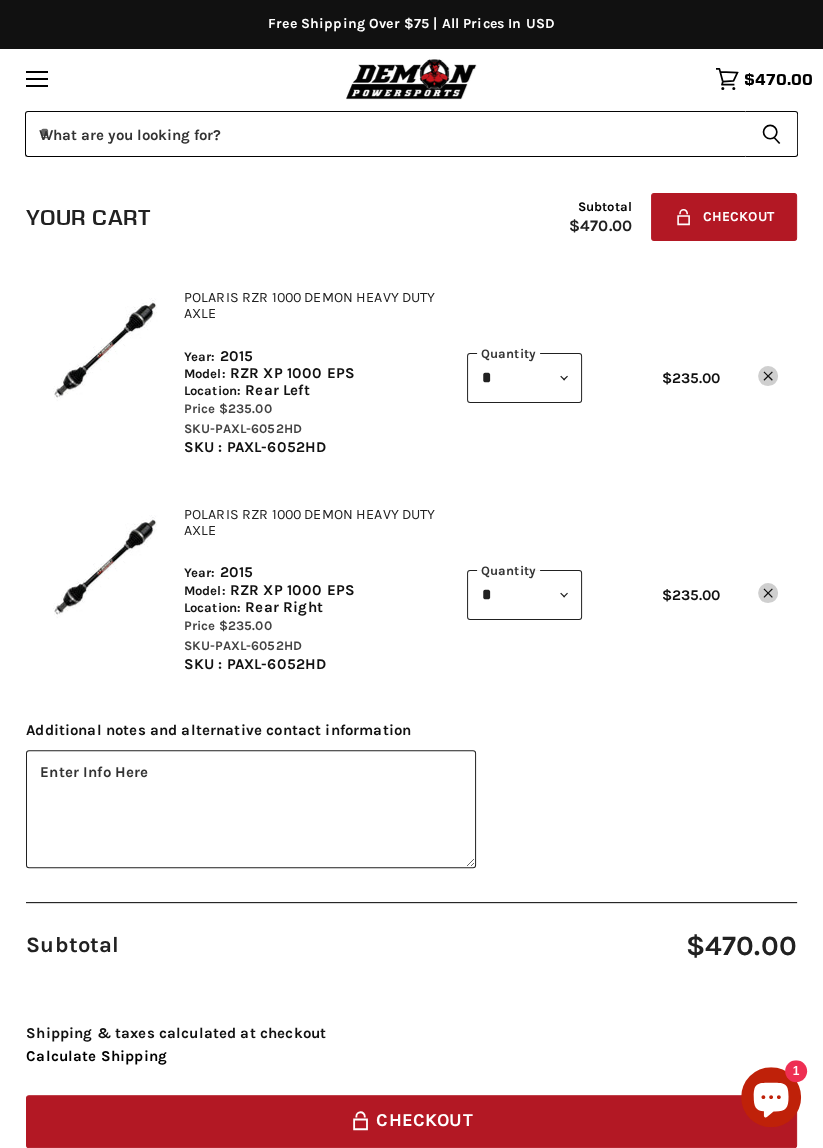 click on "Remove icon" 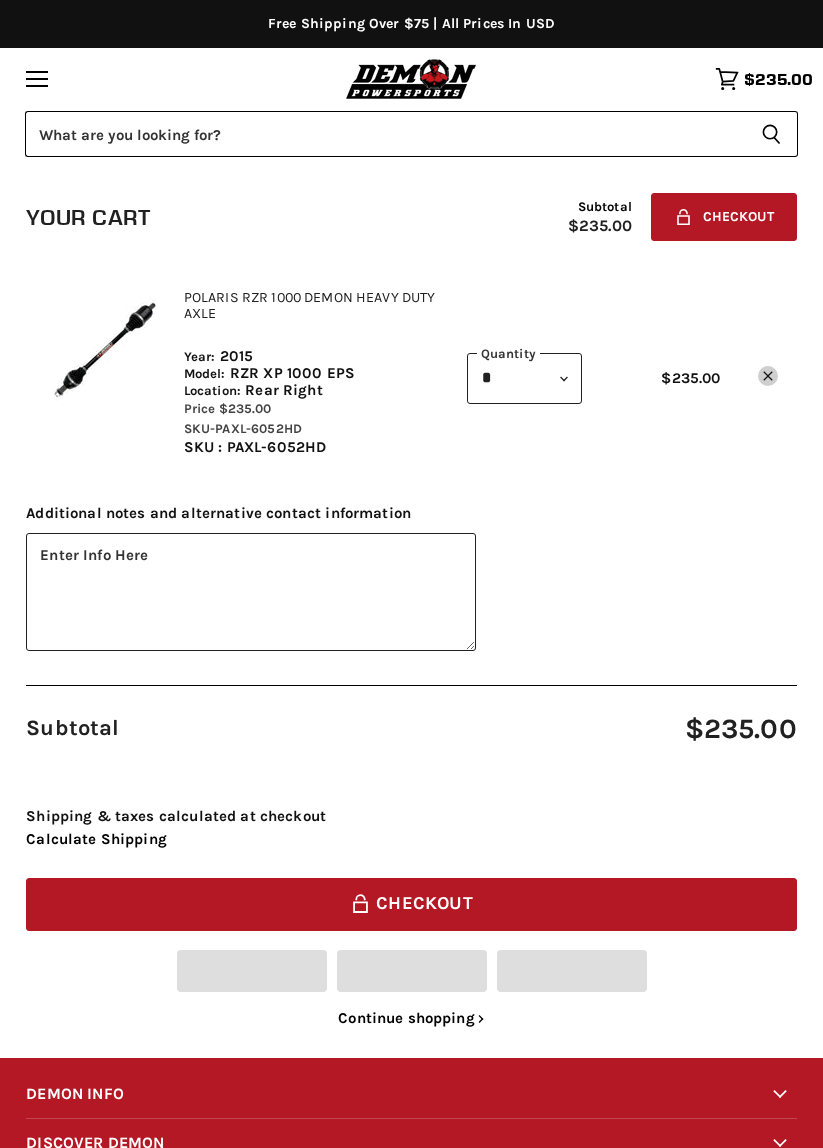 scroll, scrollTop: 0, scrollLeft: 0, axis: both 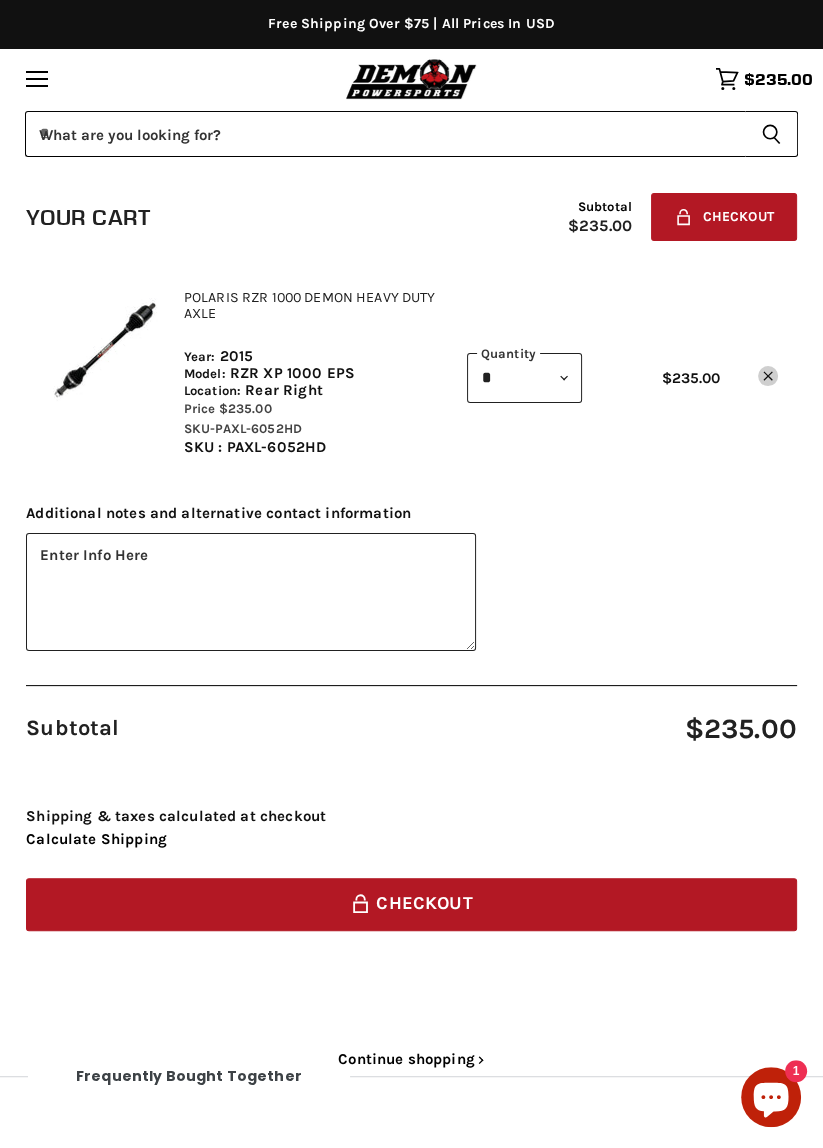 click on "Rear Right" at bounding box center [284, 390] 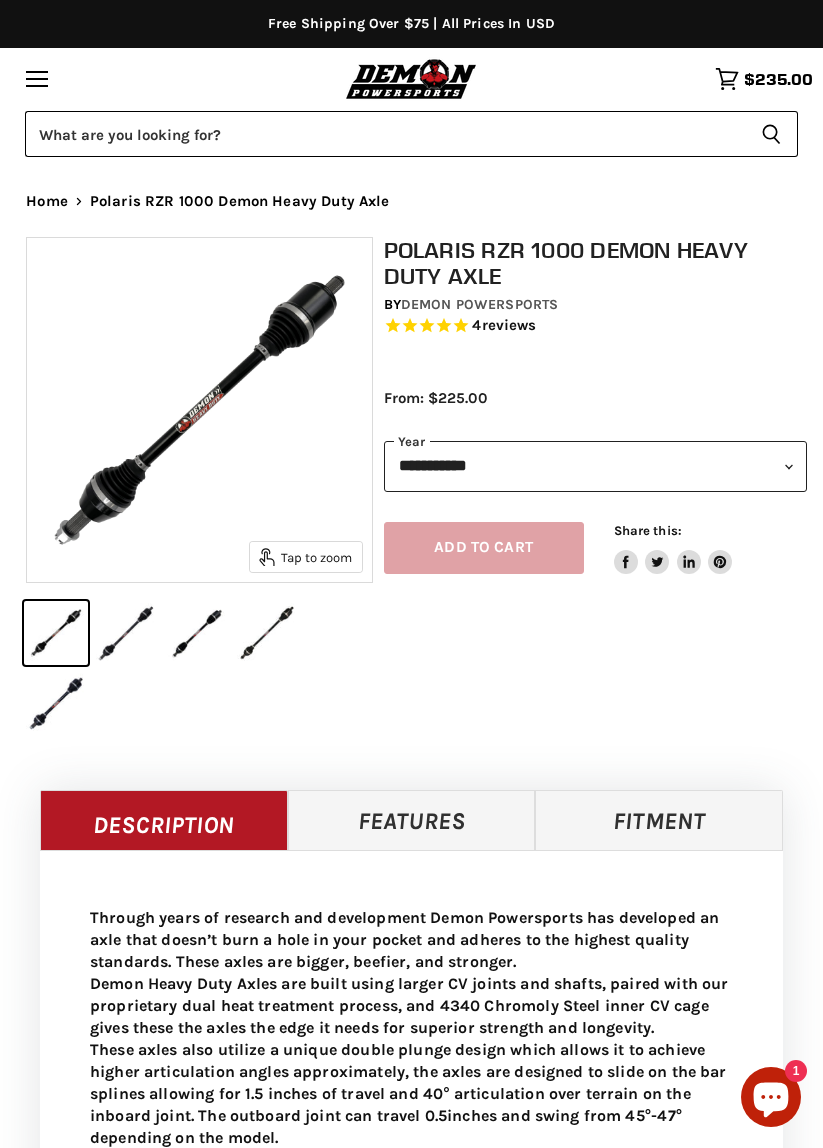 select on "******" 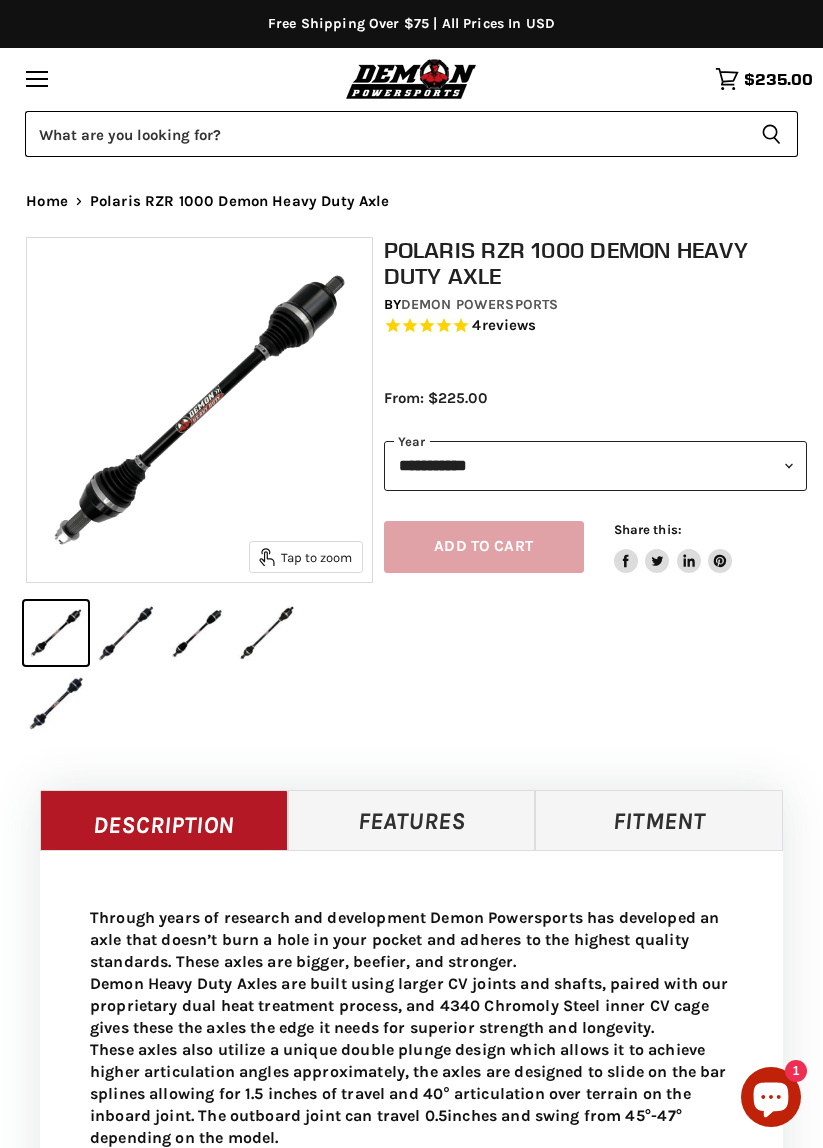 scroll, scrollTop: 0, scrollLeft: 0, axis: both 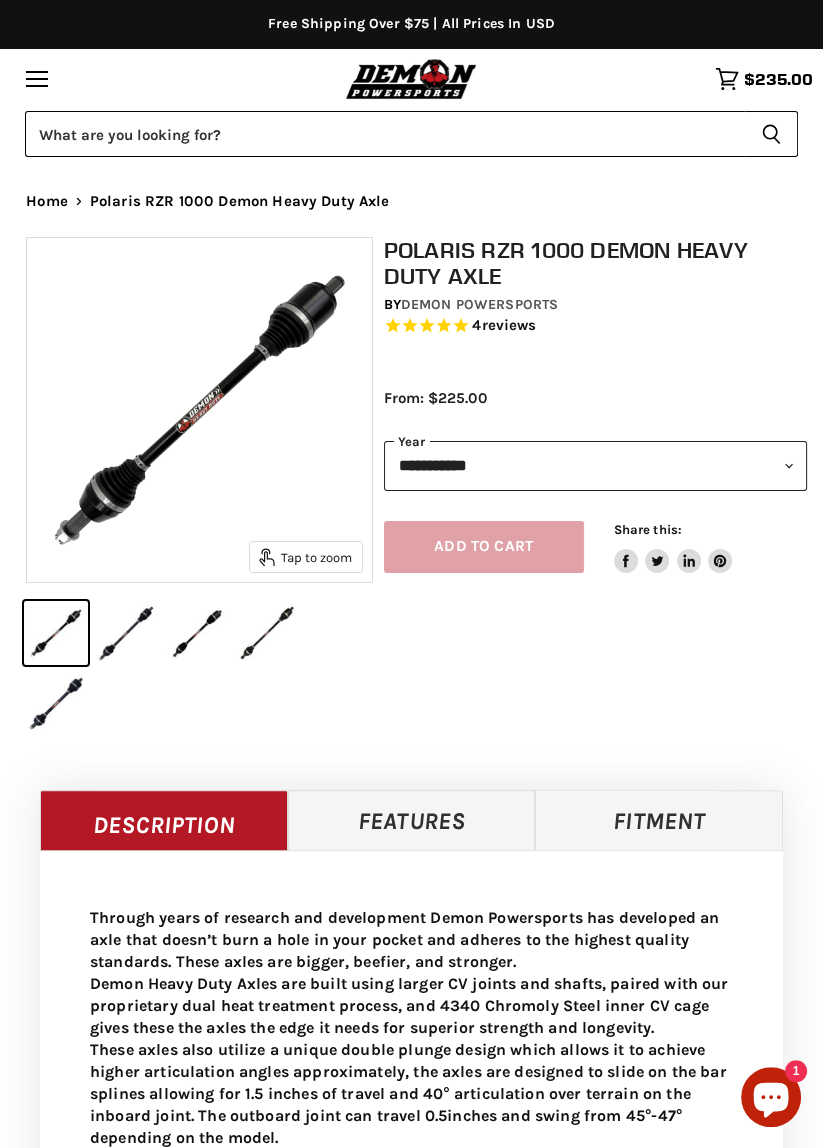 click on "**********" at bounding box center [596, 466] 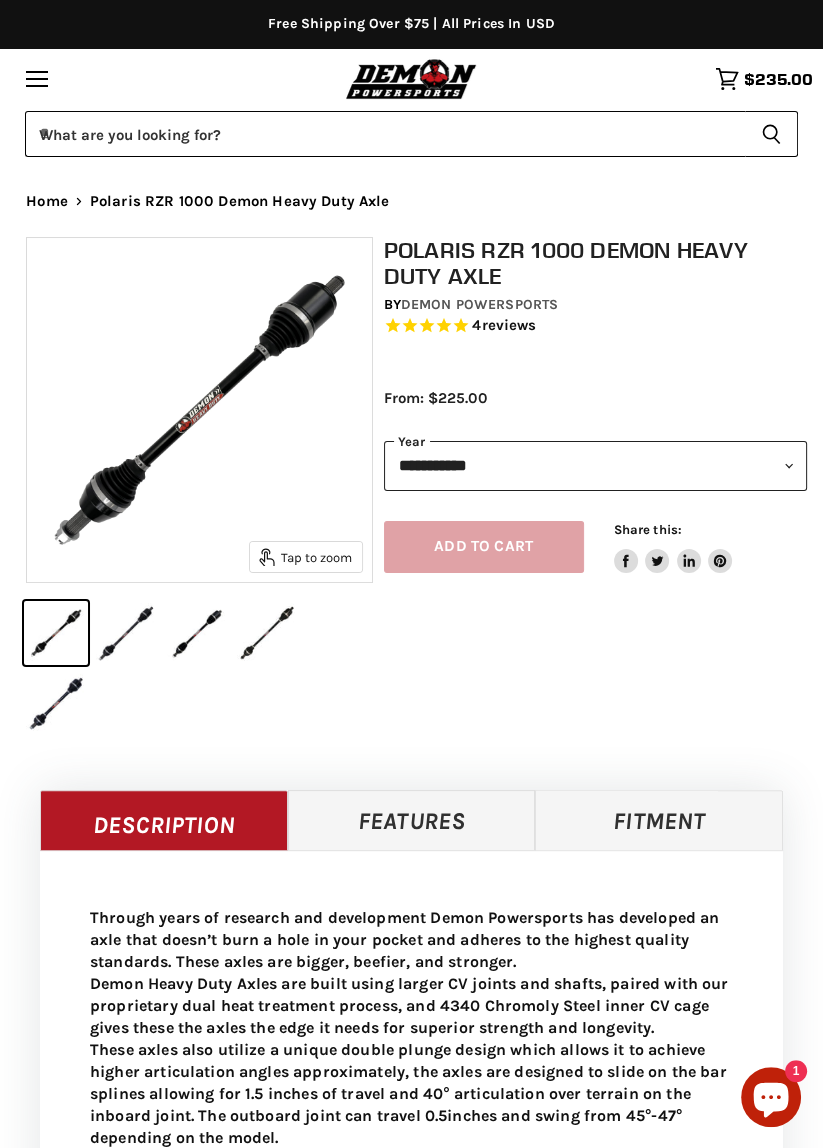 scroll, scrollTop: 0, scrollLeft: 0, axis: both 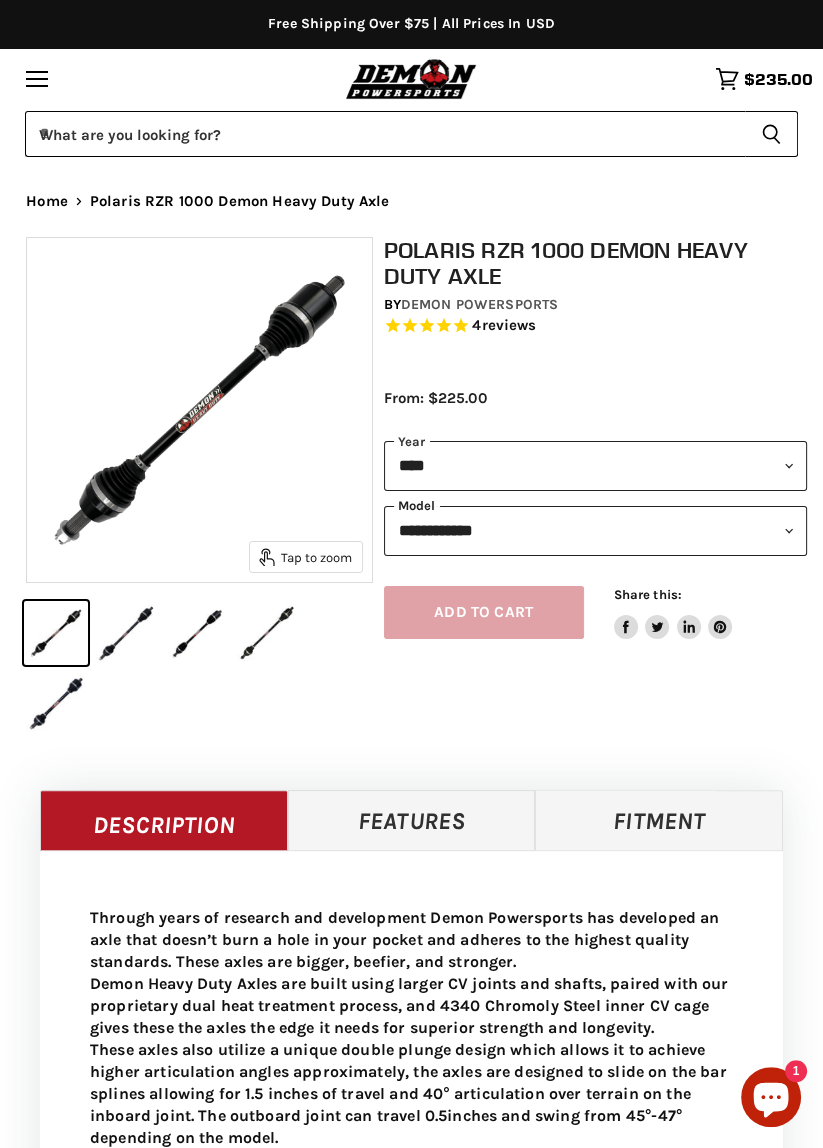 click on "**********" at bounding box center [596, 531] 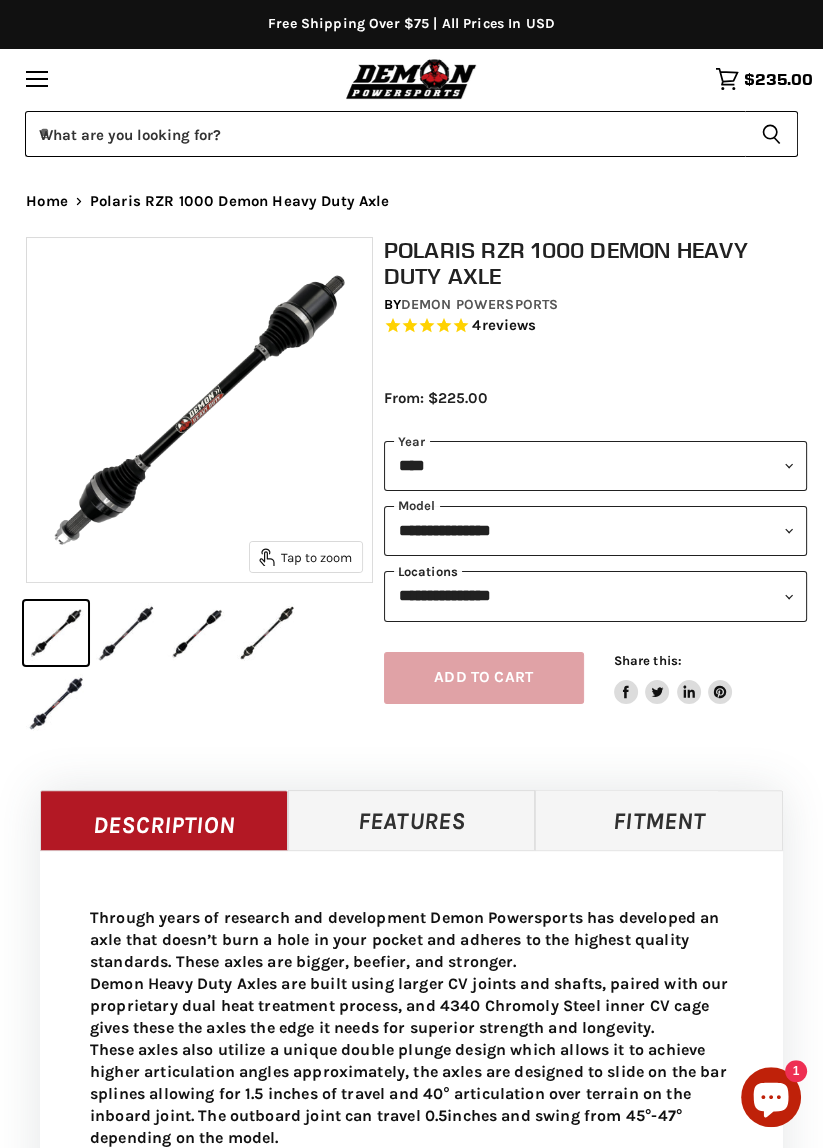 click on "**********" at bounding box center (596, 596) 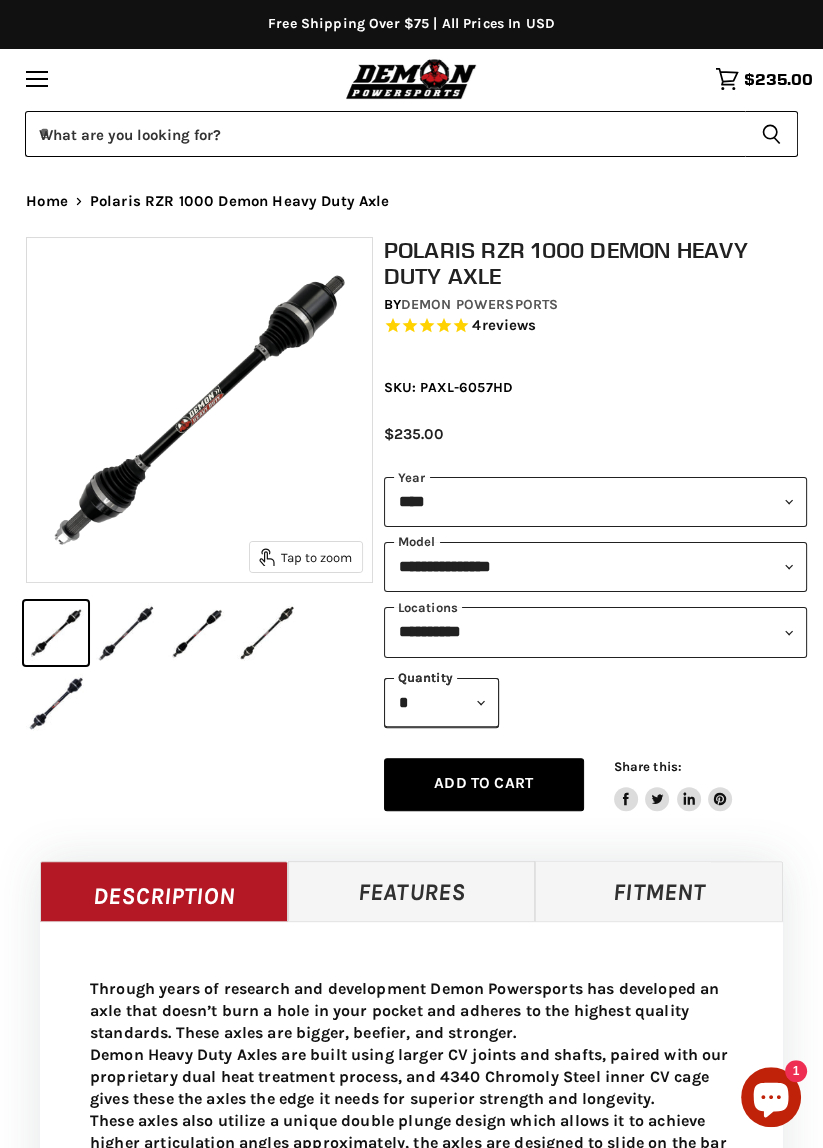 click on "Add to cart" at bounding box center [483, 783] 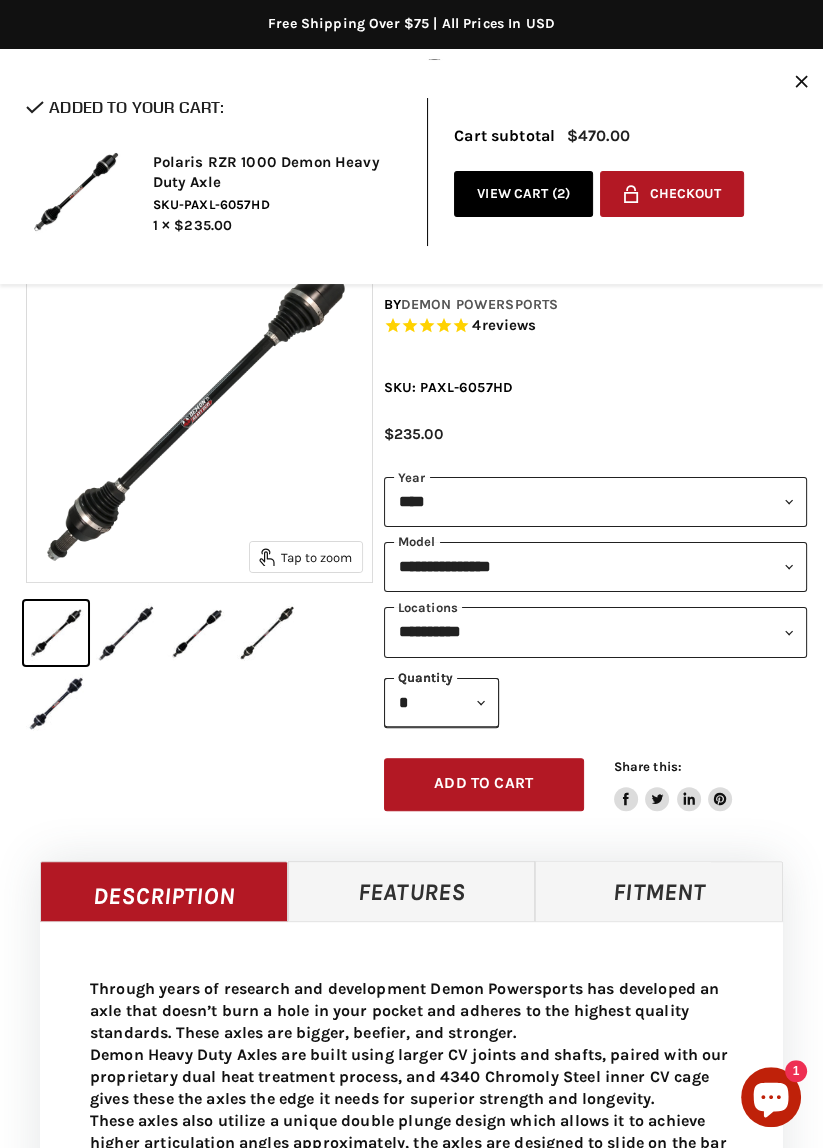 click on "View cart ( 2 )" at bounding box center [523, 194] 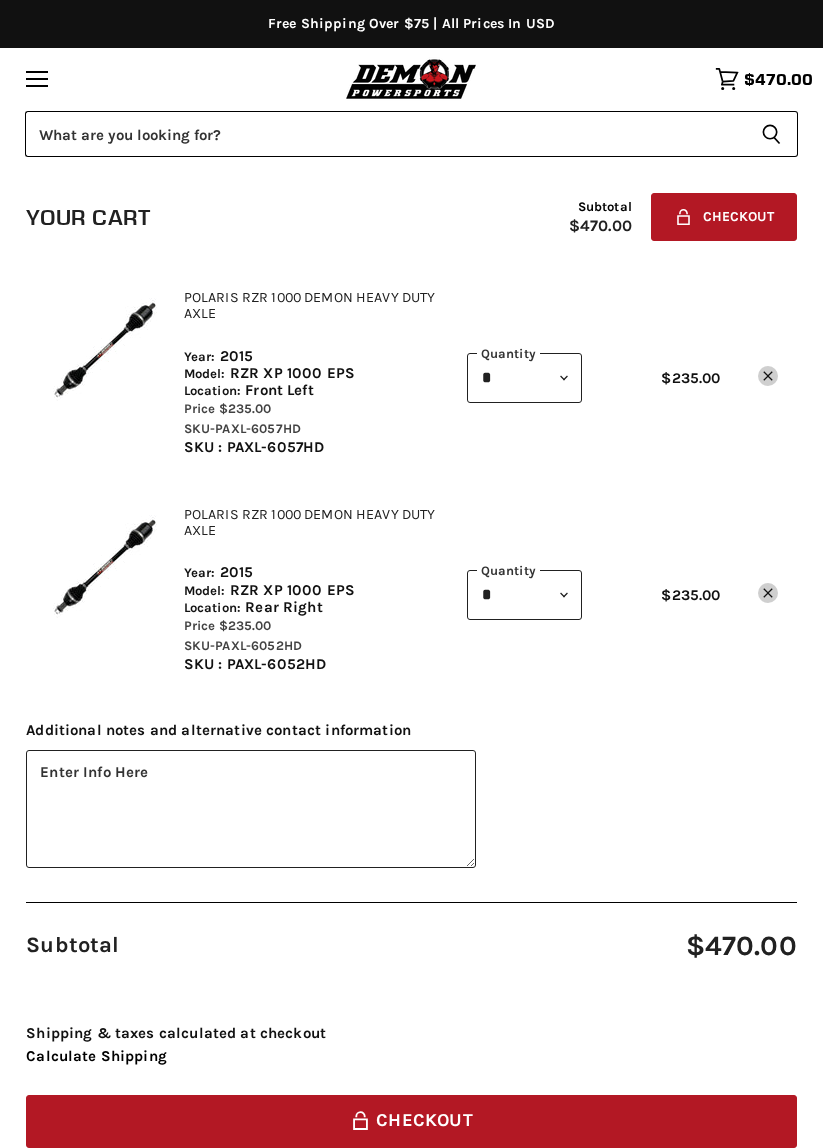 scroll, scrollTop: 0, scrollLeft: 0, axis: both 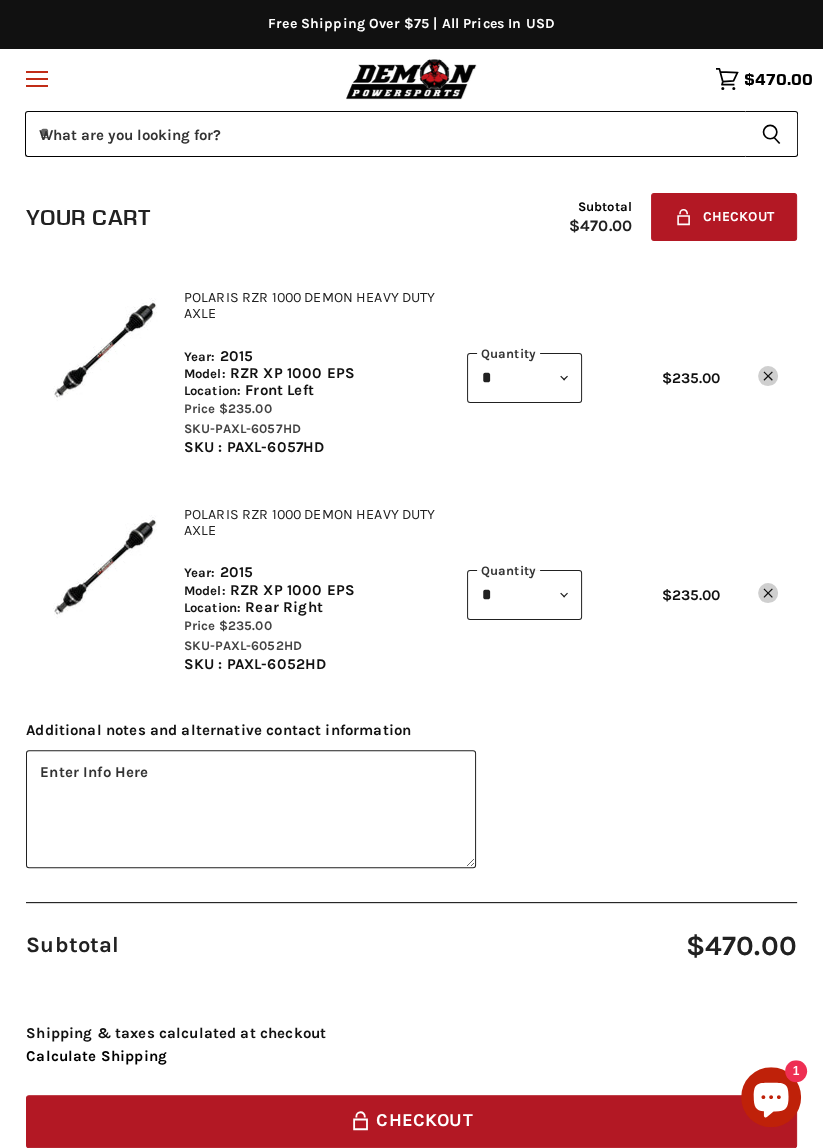 click on "Menu icon" 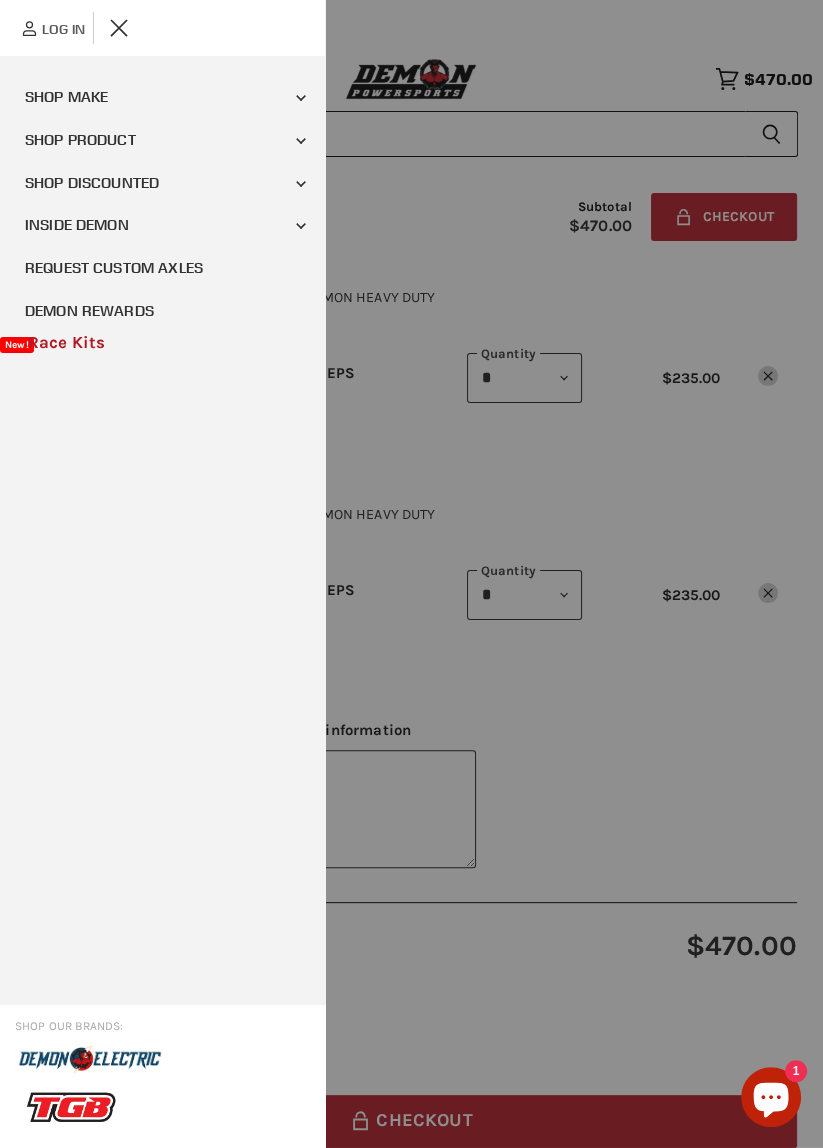 click on "Shop Product" at bounding box center [162, 140] 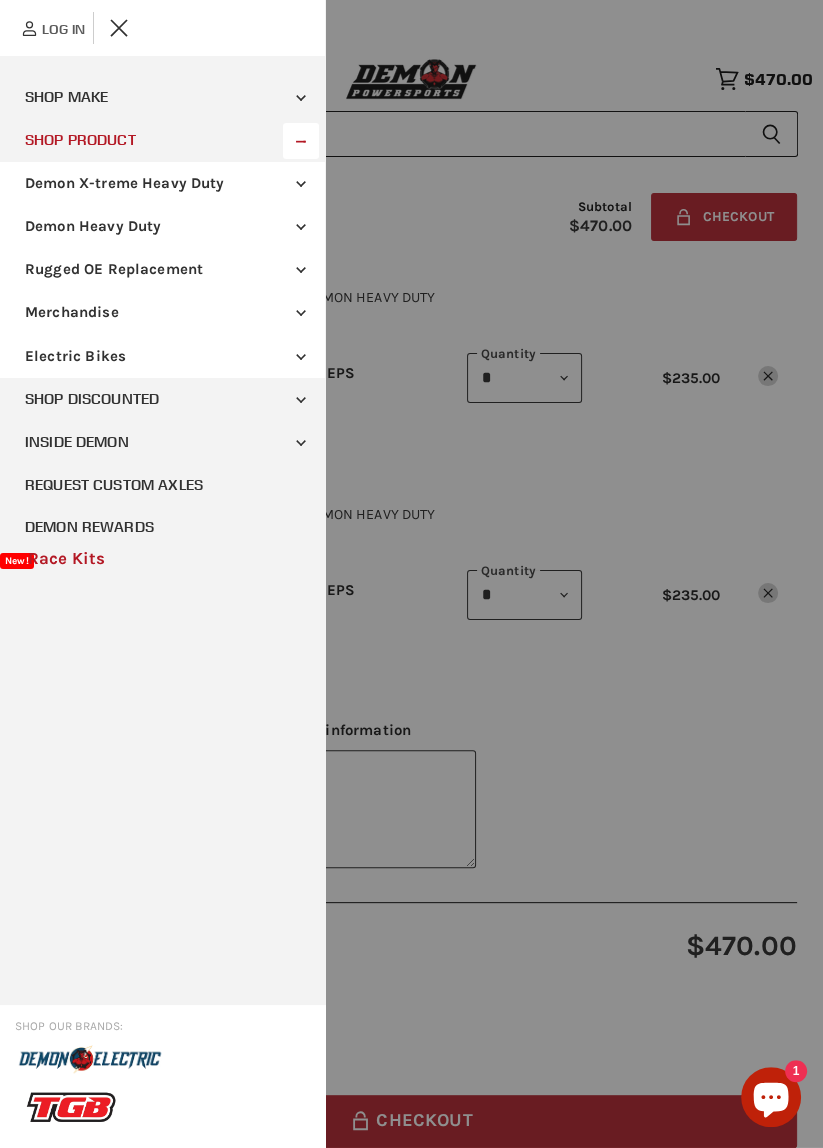 click on "Rugged OE Replacement" at bounding box center (162, 269) 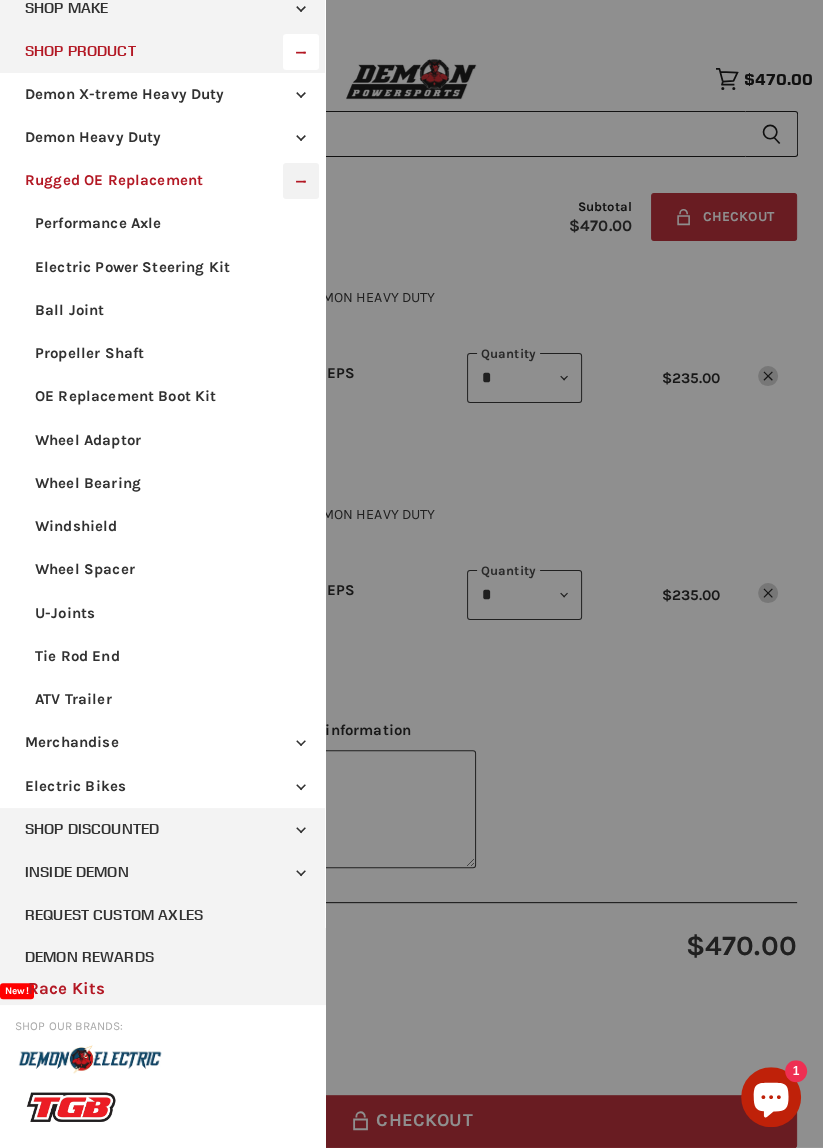 scroll, scrollTop: 0, scrollLeft: 0, axis: both 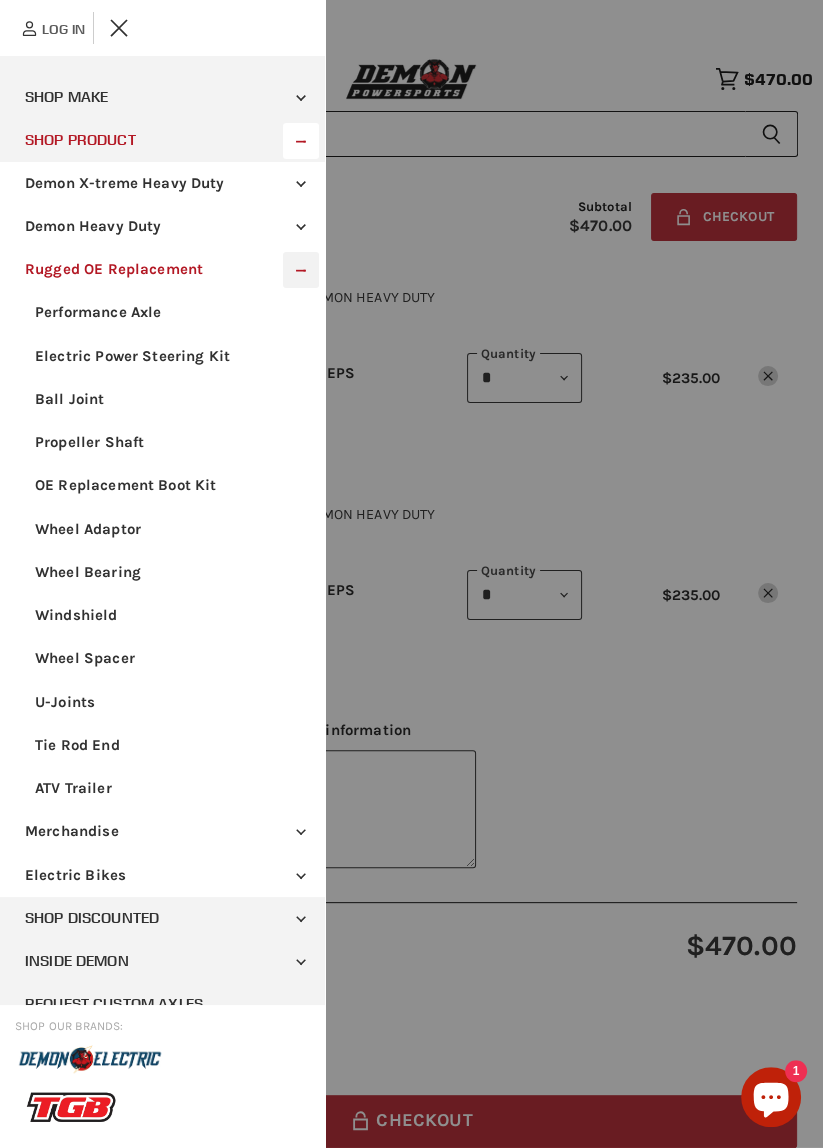 click on "Shop Product" at bounding box center [162, 140] 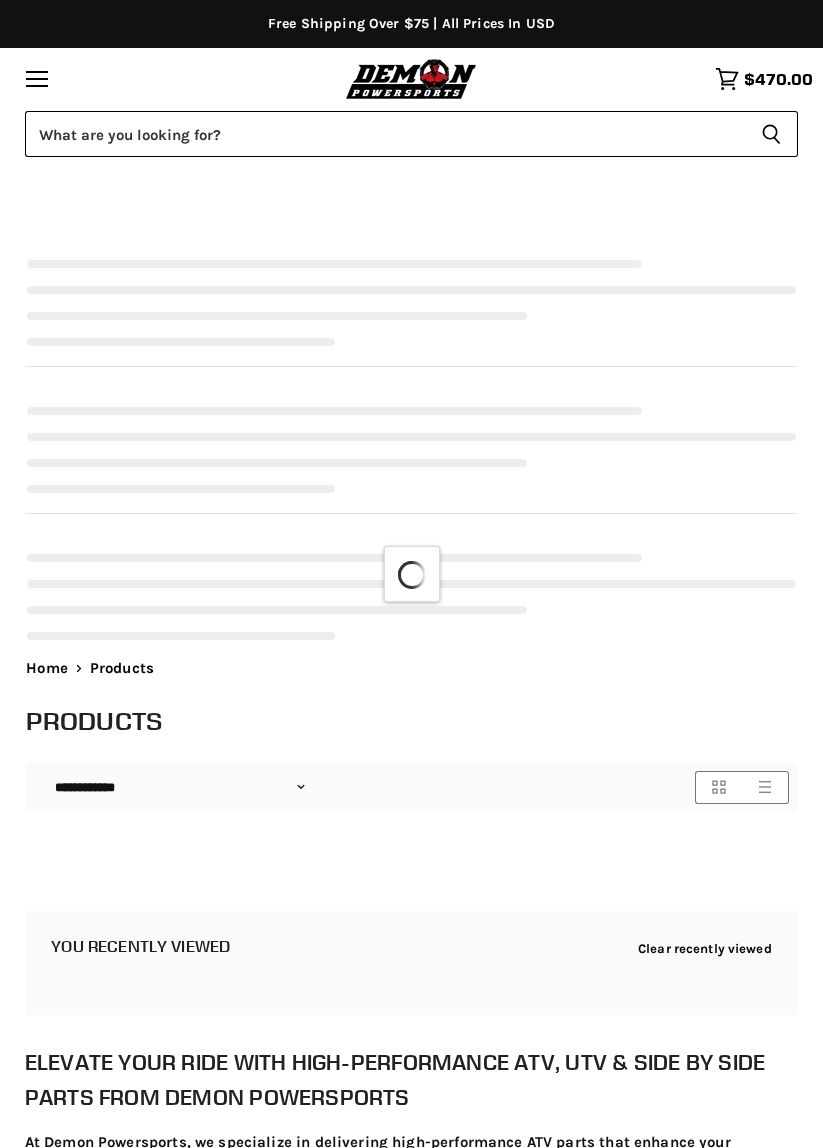 select on "**********" 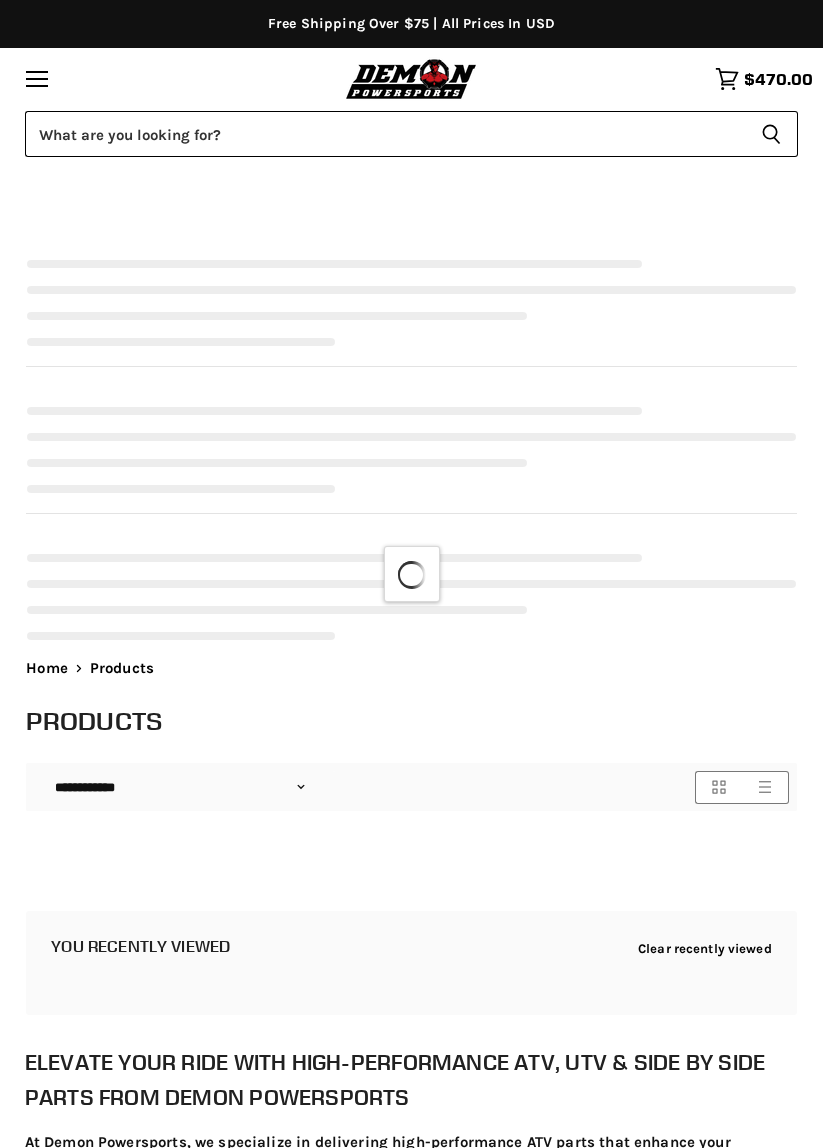 scroll, scrollTop: 0, scrollLeft: 0, axis: both 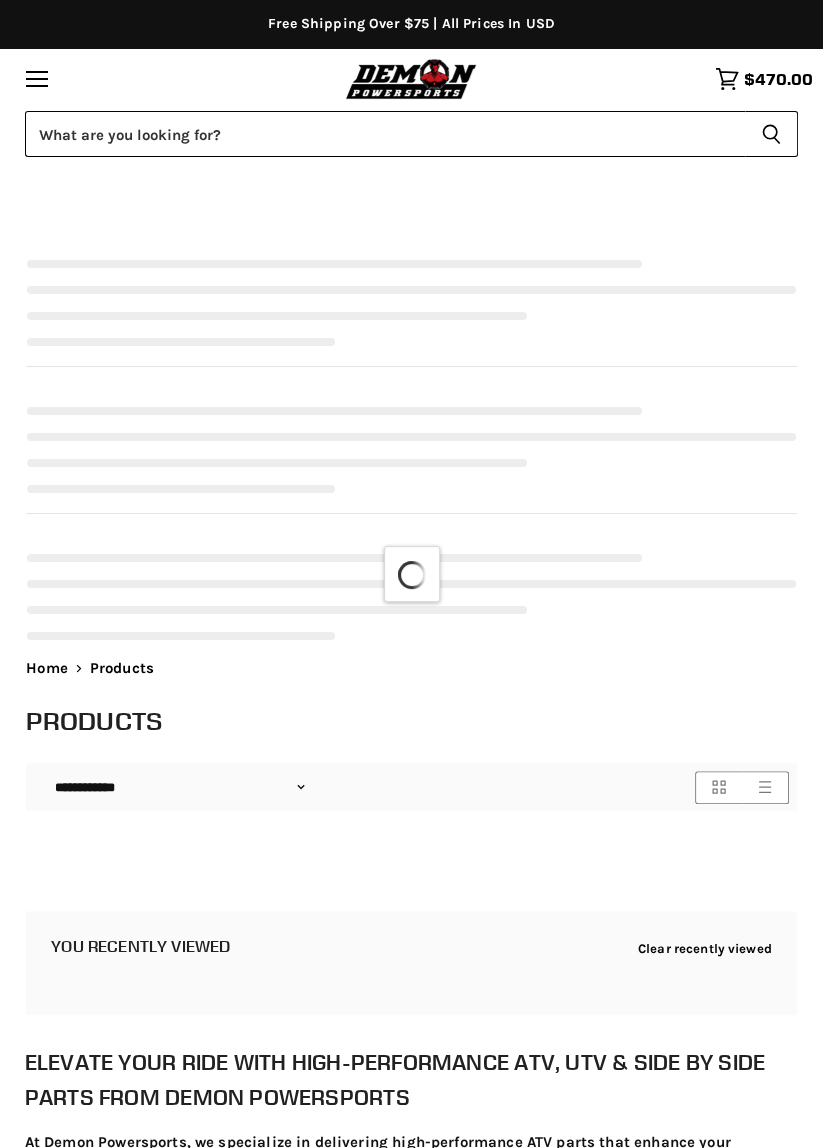 select on "**********" 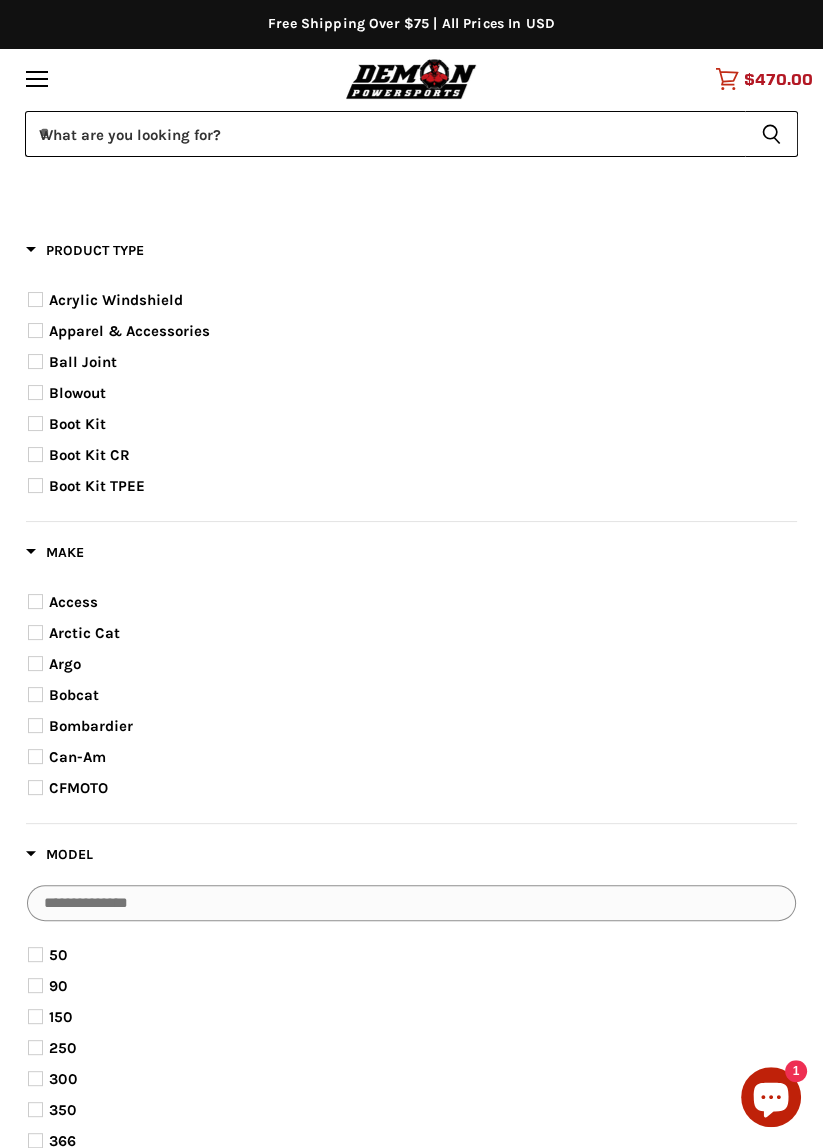 click on "$470.00" at bounding box center [778, 79] 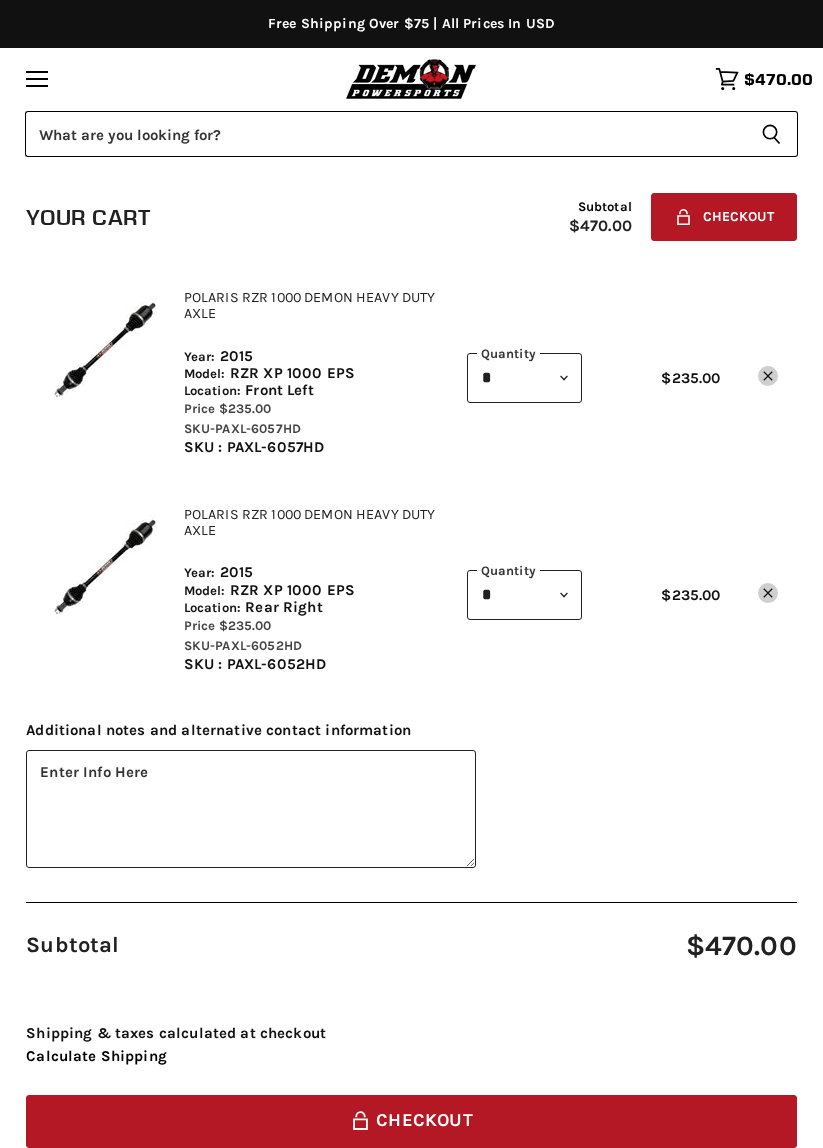 scroll, scrollTop: 0, scrollLeft: 0, axis: both 